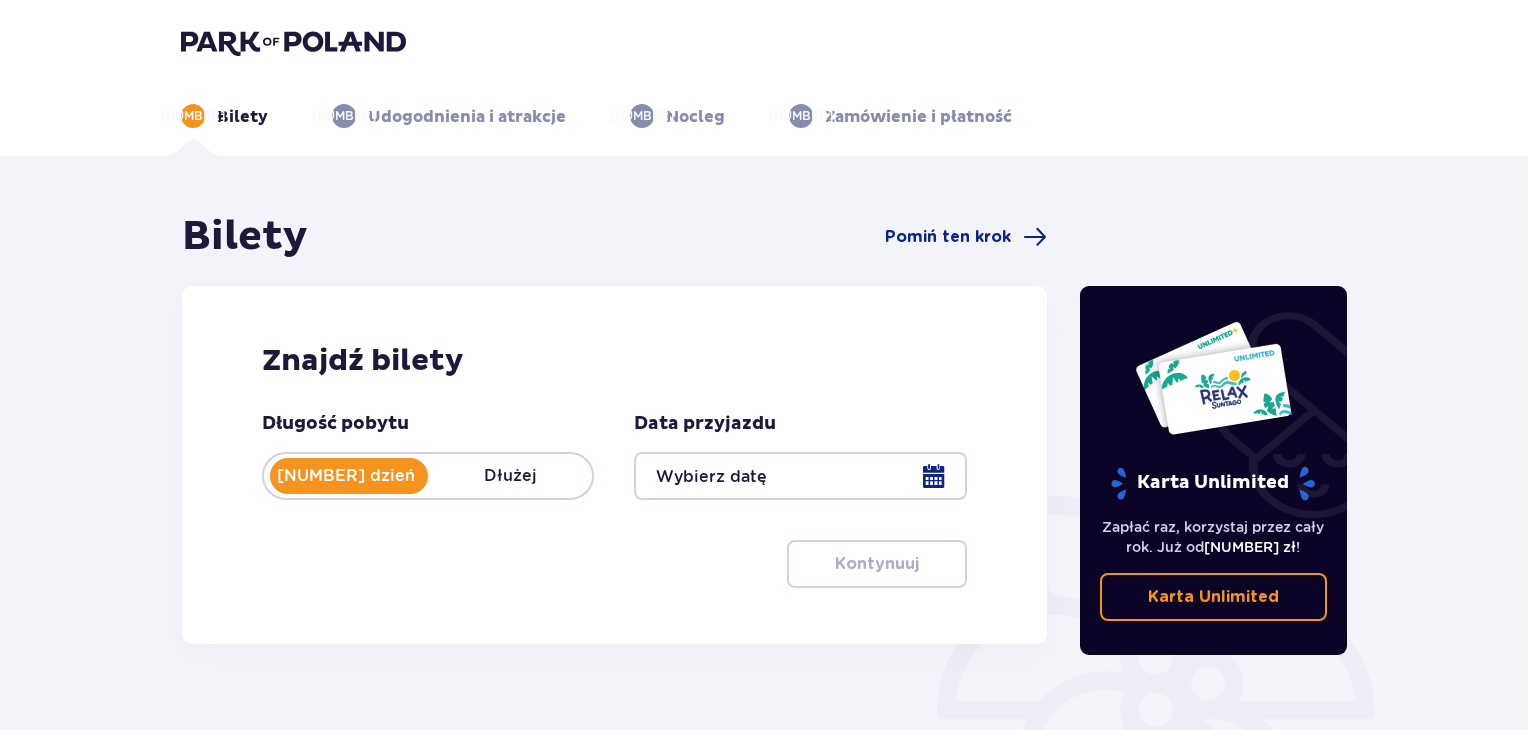 scroll, scrollTop: 0, scrollLeft: 0, axis: both 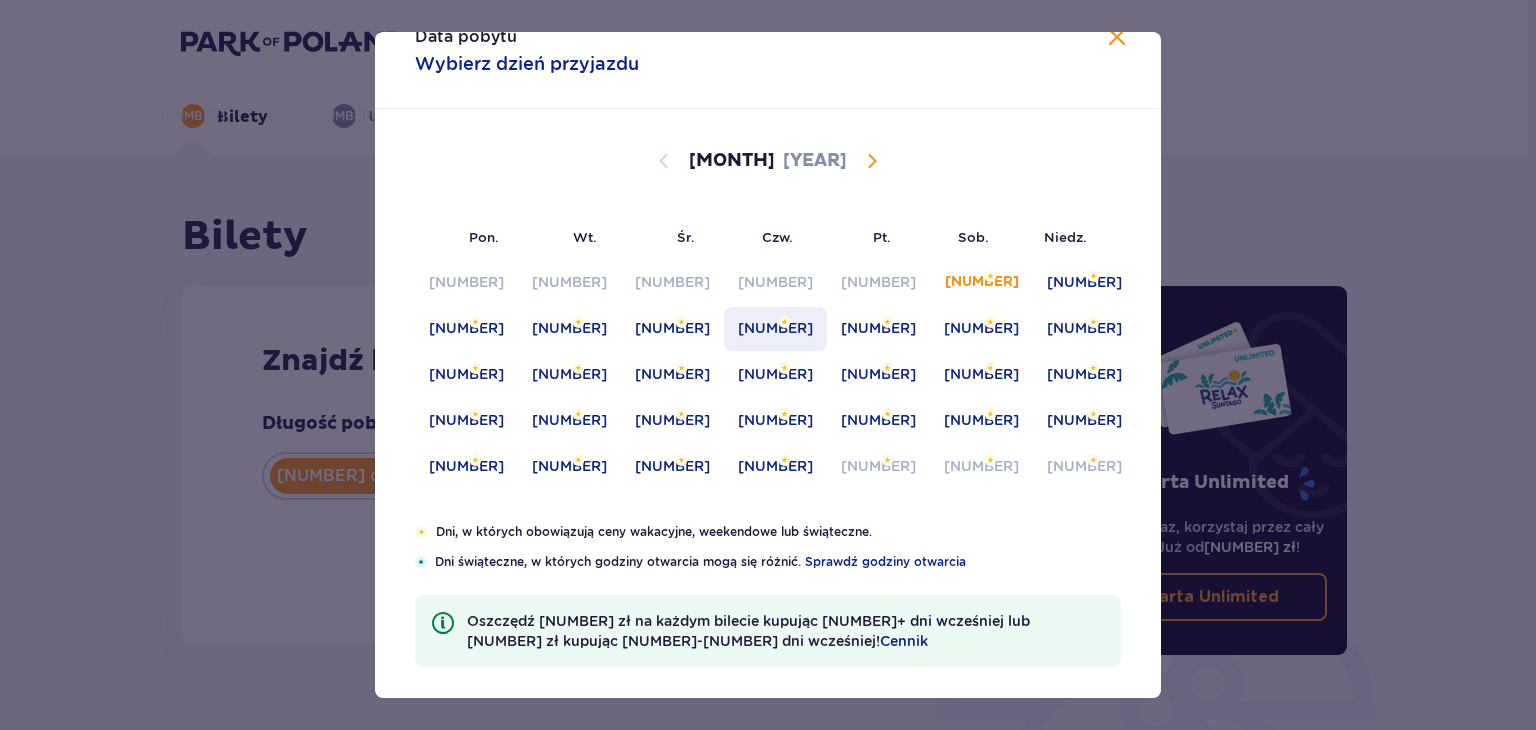 click at bounding box center [784, 322] 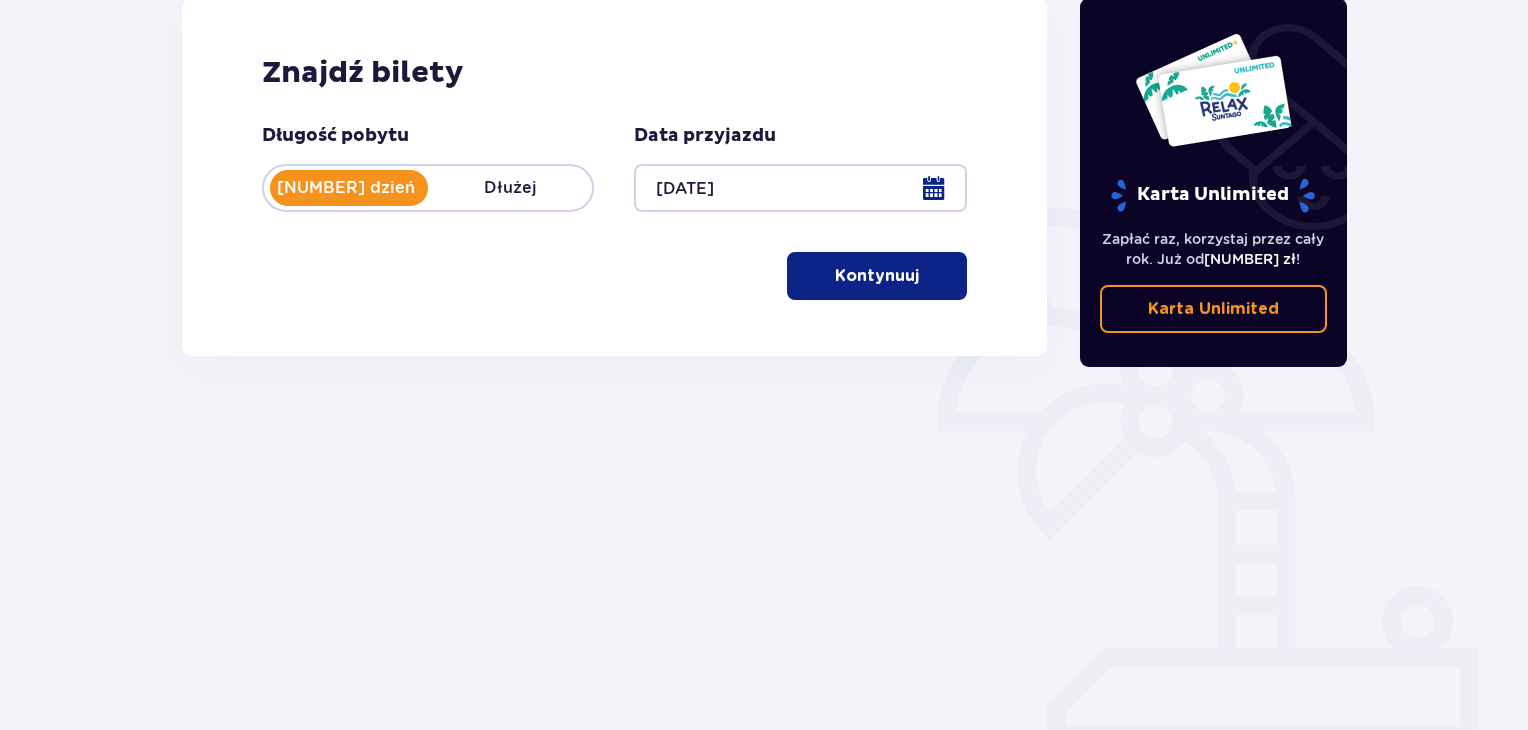 scroll, scrollTop: 288, scrollLeft: 0, axis: vertical 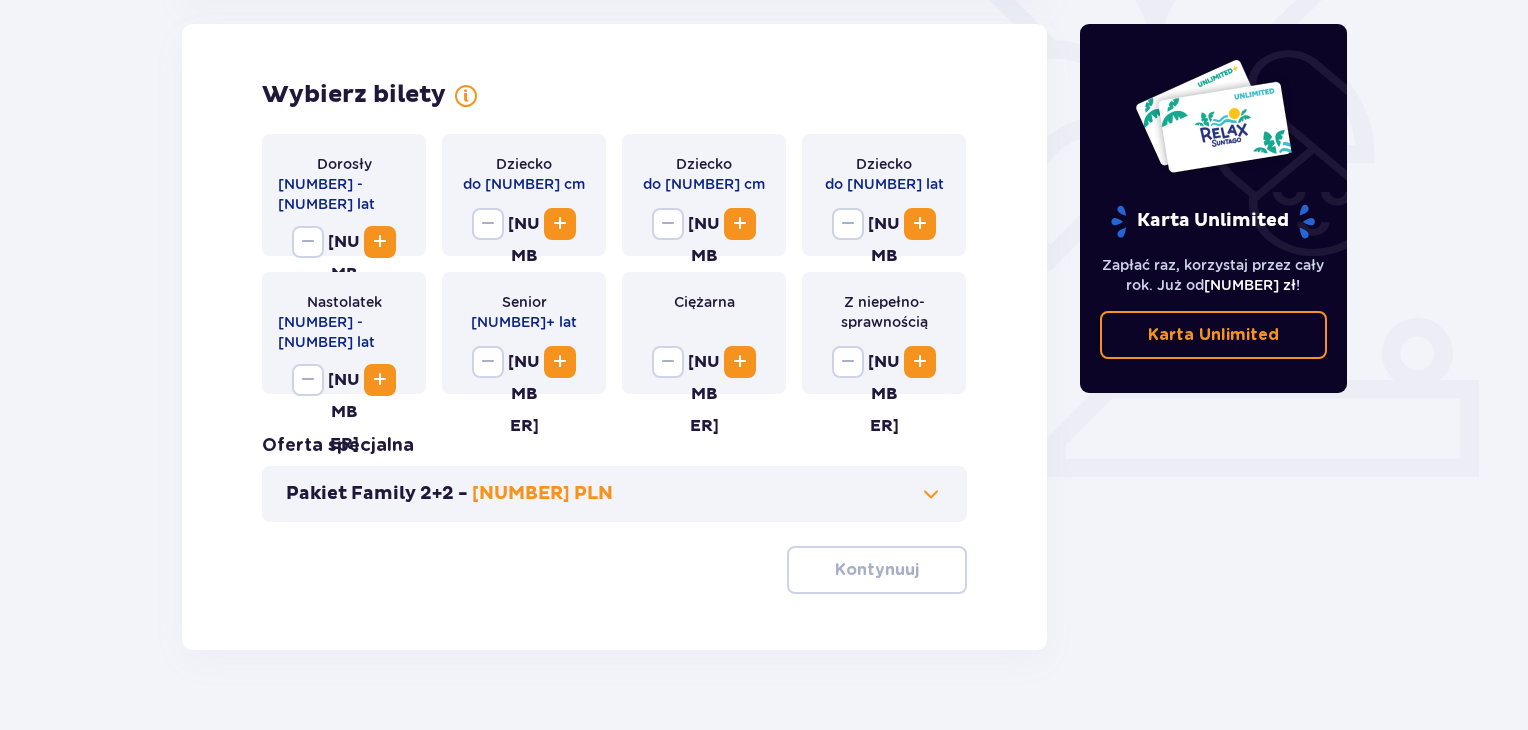 click at bounding box center (380, 380) 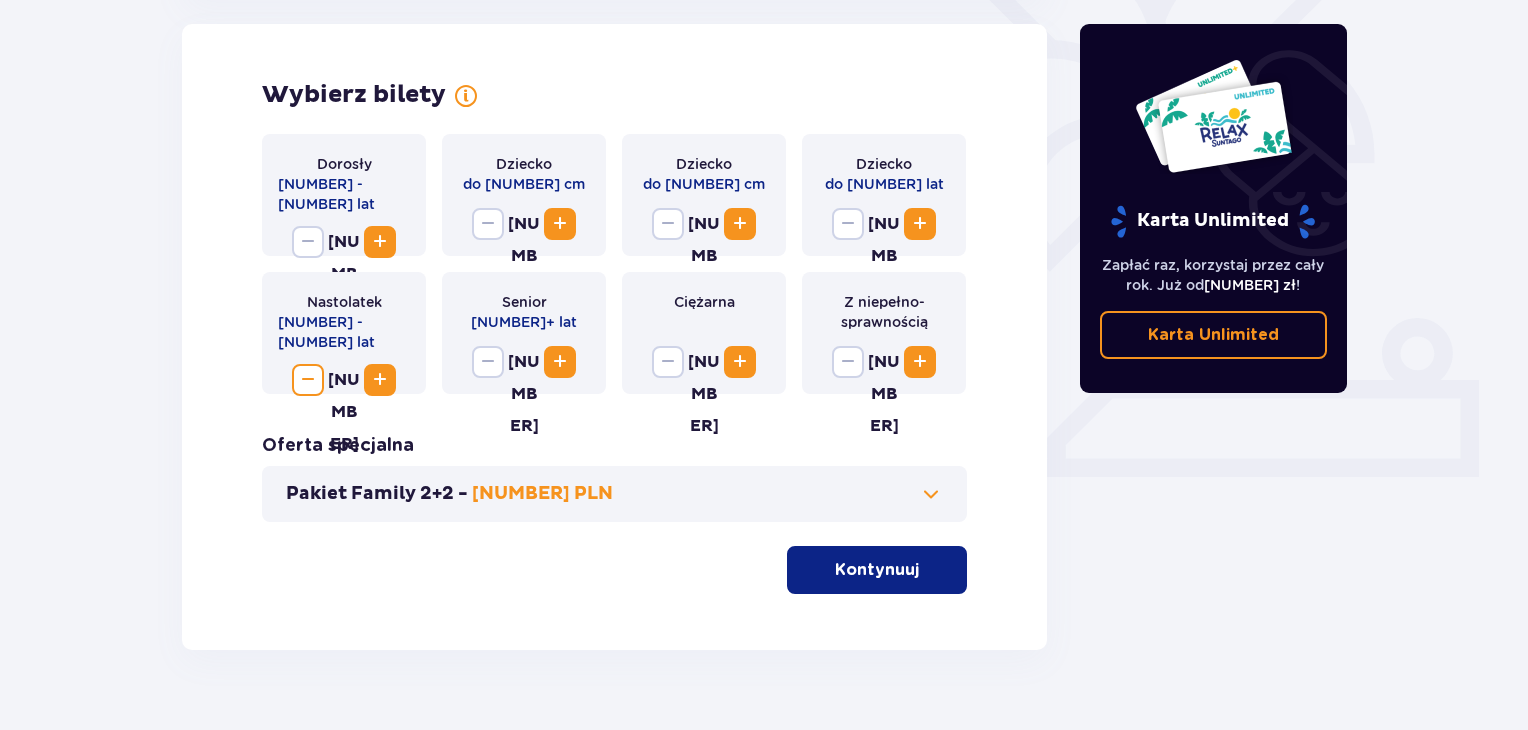 click at bounding box center (380, 380) 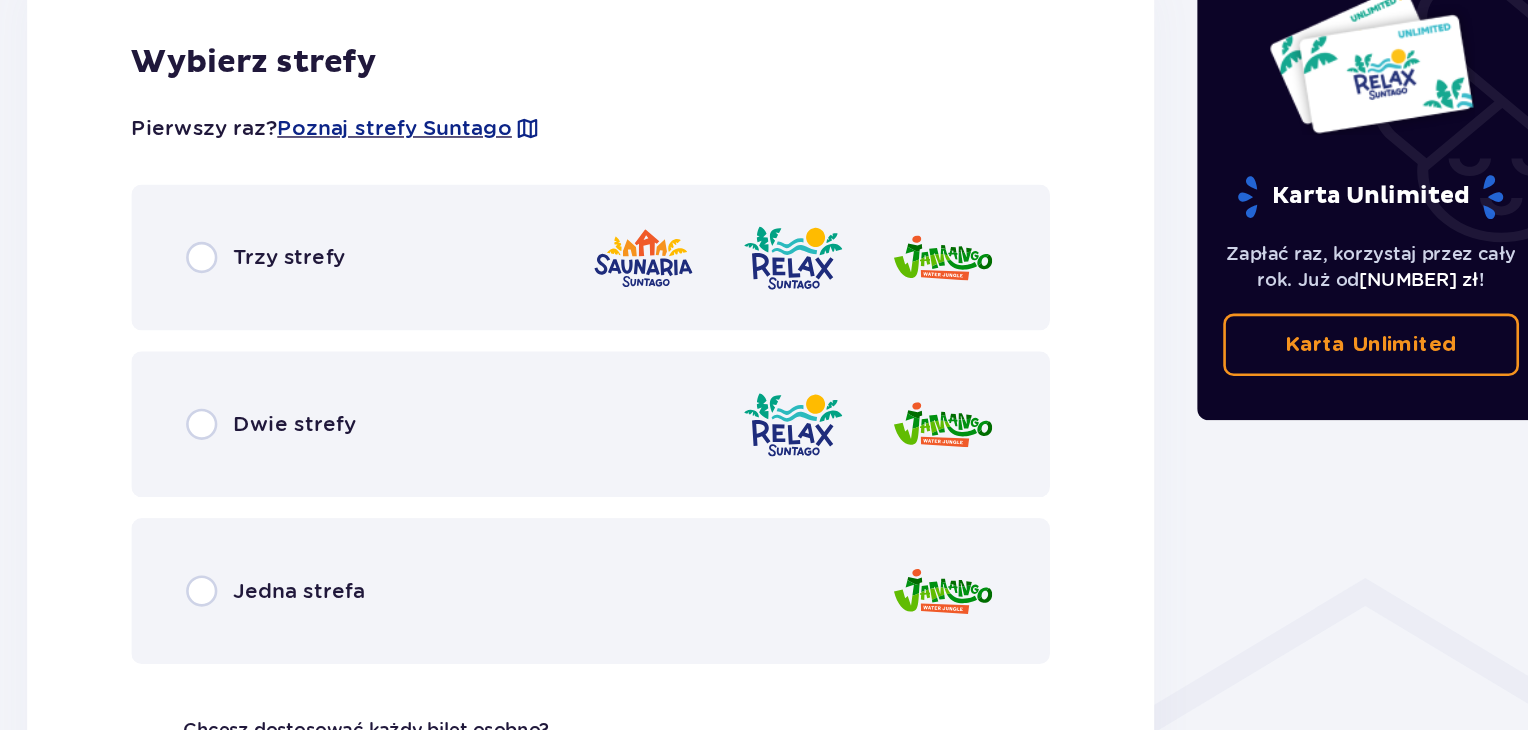 scroll, scrollTop: 1110, scrollLeft: 0, axis: vertical 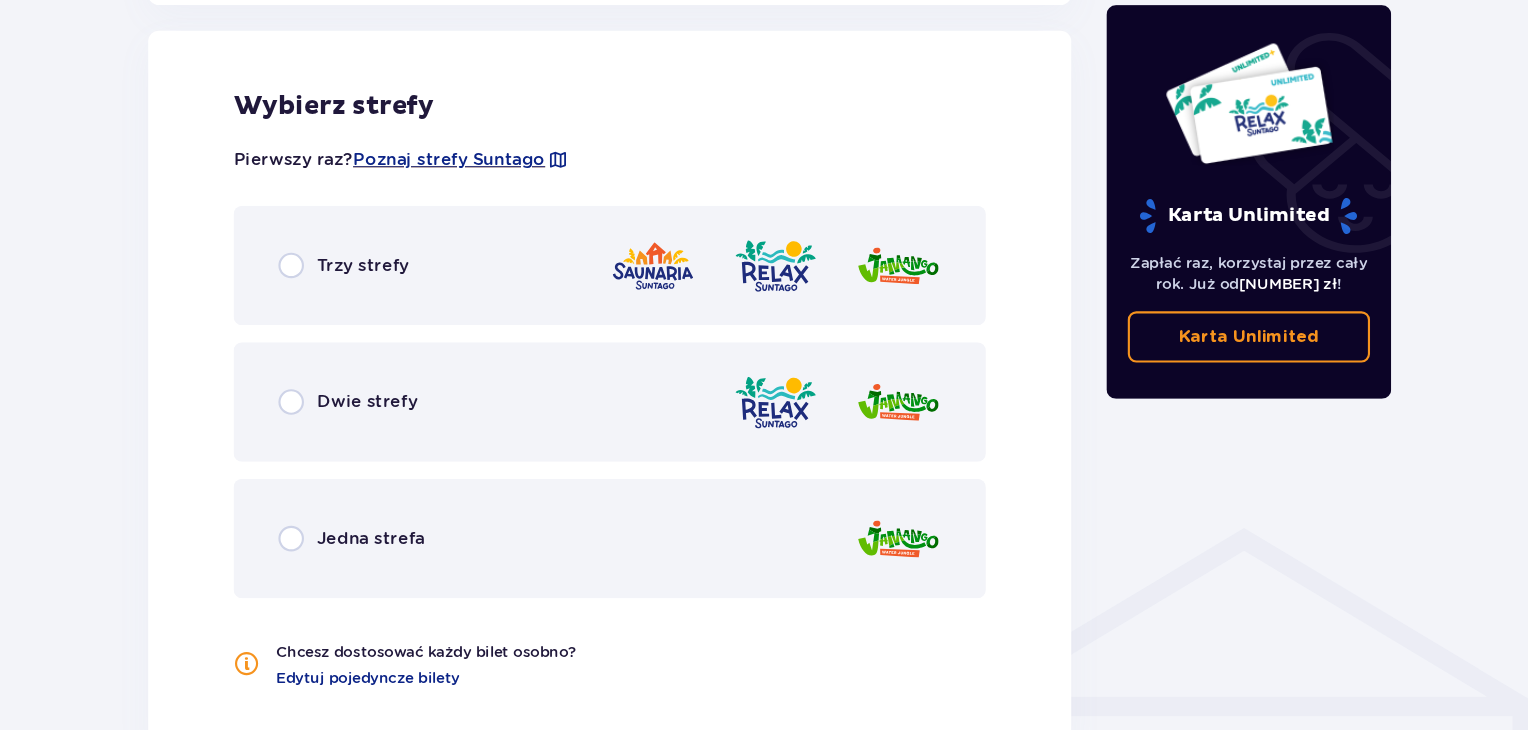click on "Dwie strefy" at bounding box center (614, 396) 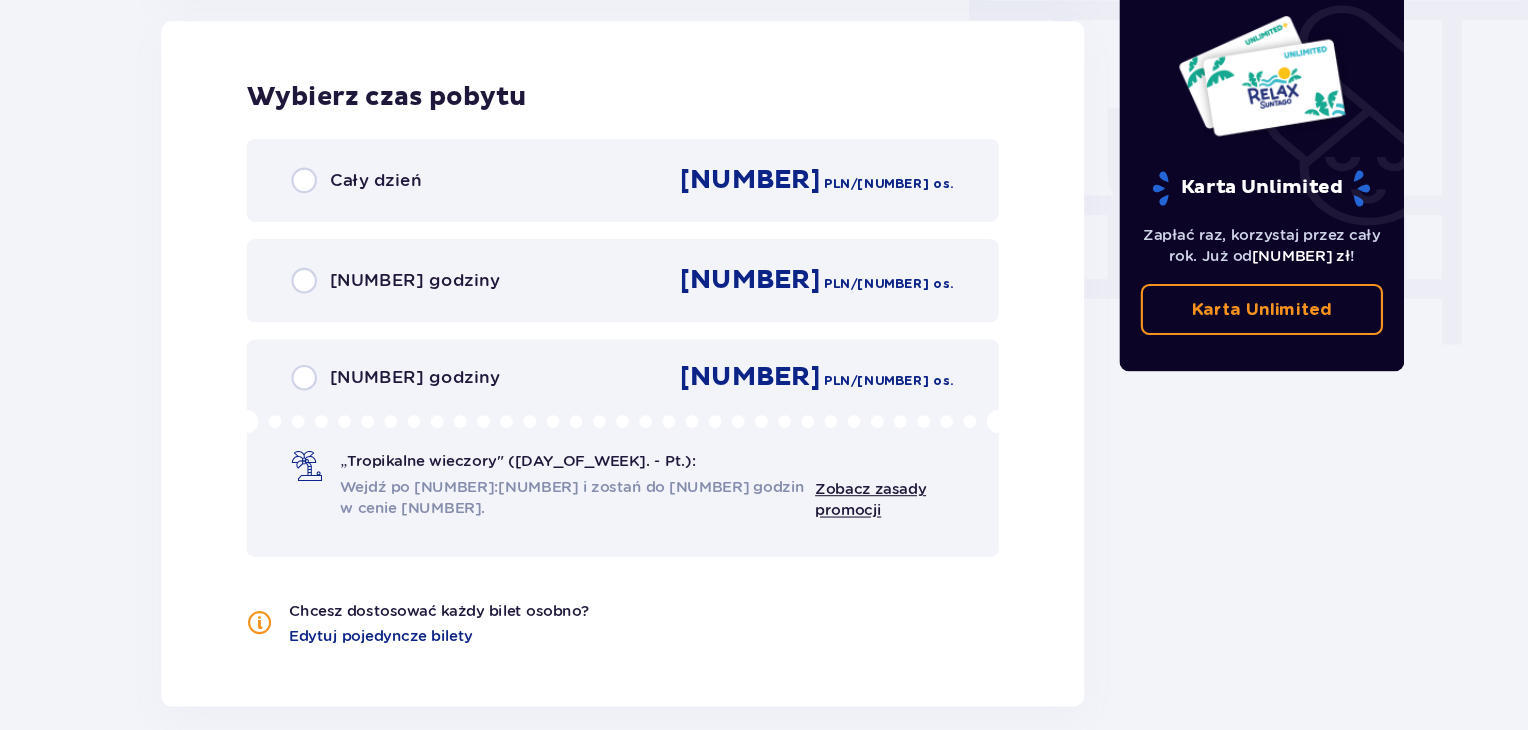 scroll, scrollTop: 1789, scrollLeft: 0, axis: vertical 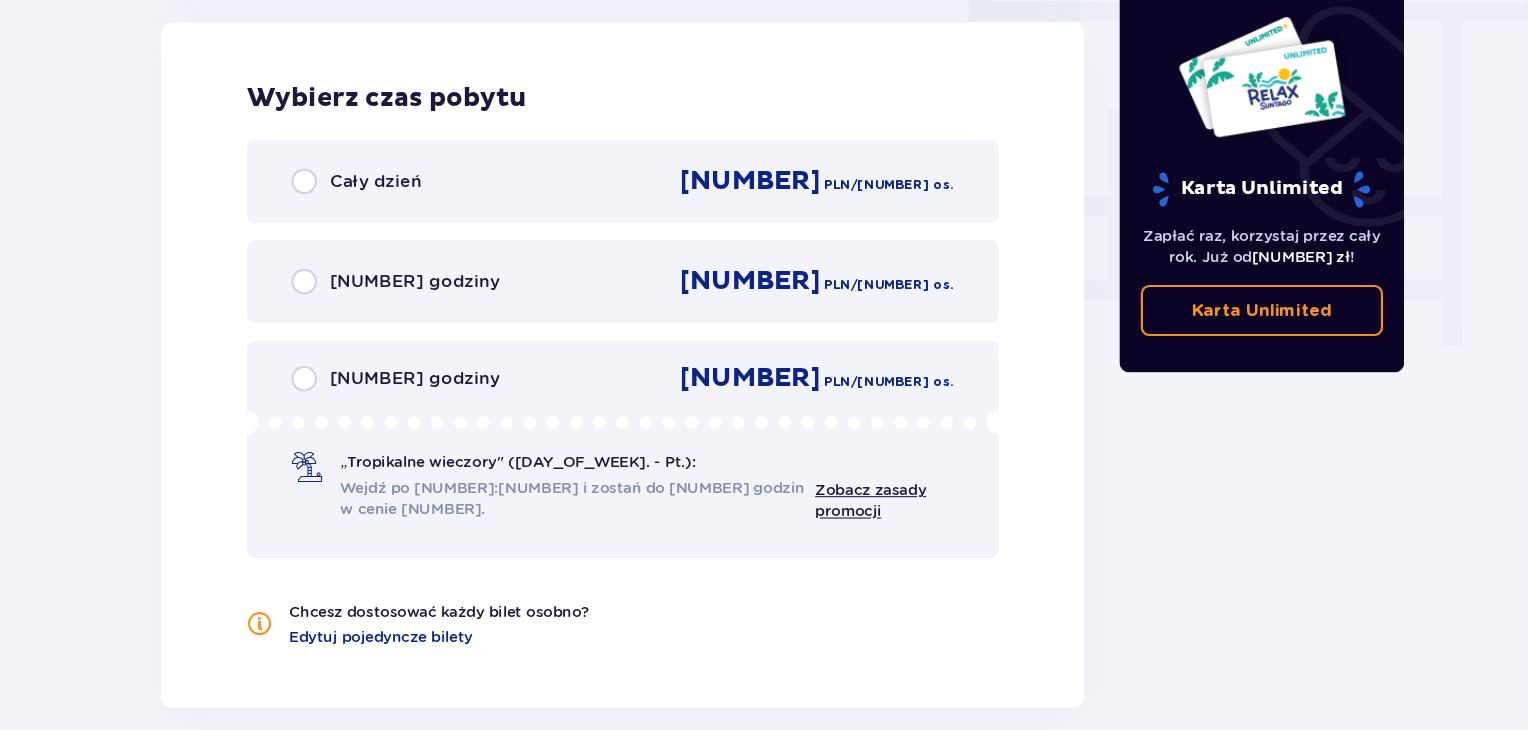 click on "Cały dzień [NUMBER] PLN / [NUMBER] os." at bounding box center [614, 214] 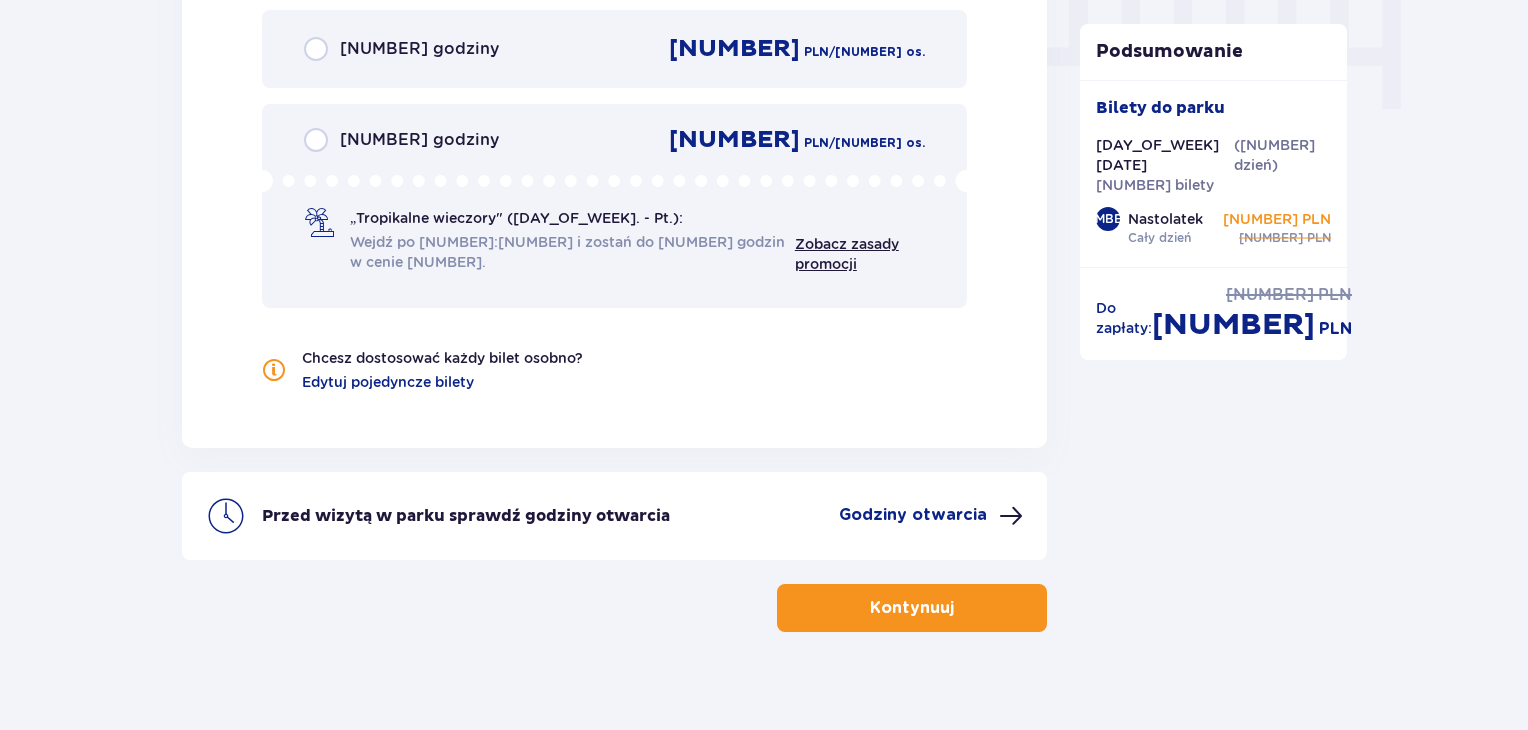 scroll, scrollTop: 2048, scrollLeft: 0, axis: vertical 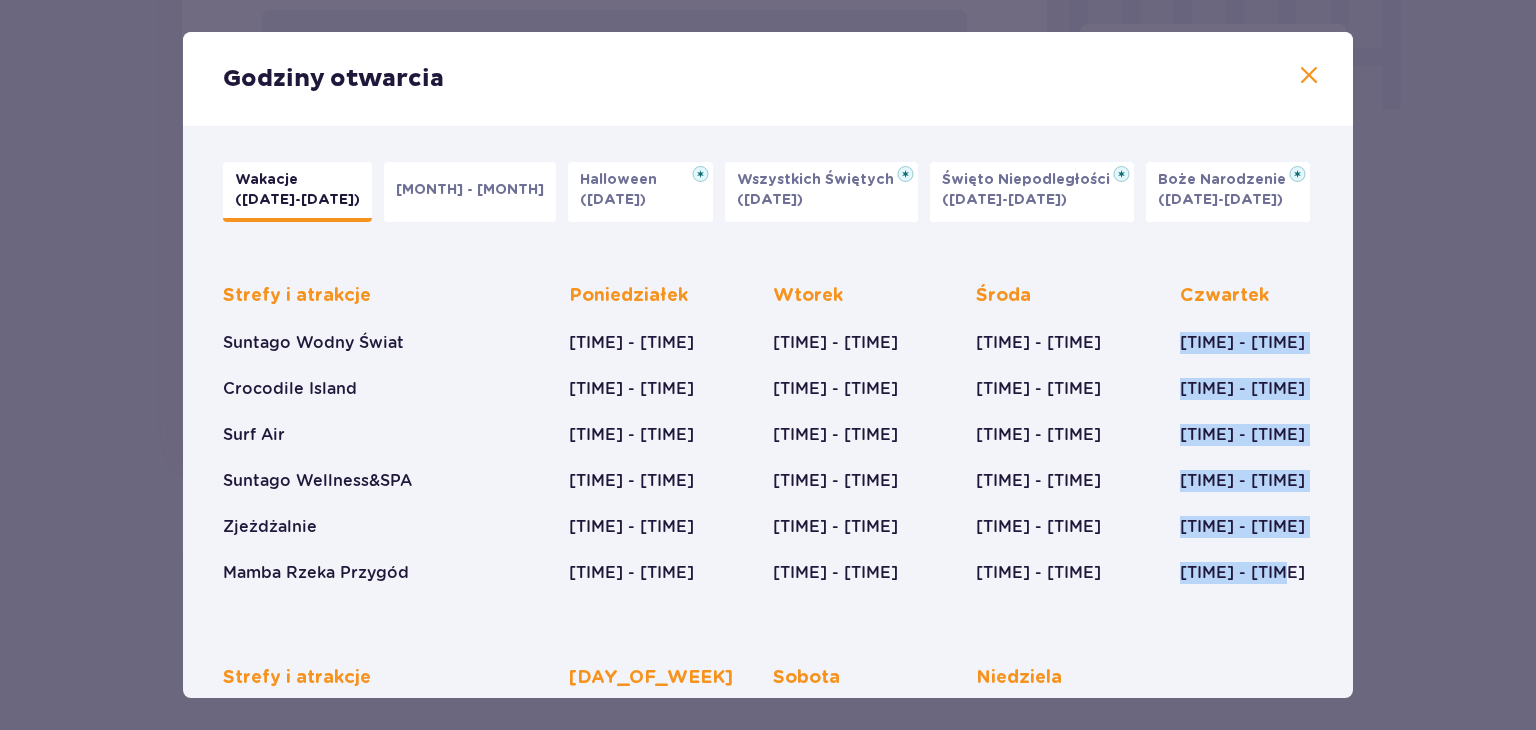 drag, startPoint x: 1173, startPoint y: 326, endPoint x: 1308, endPoint y: 549, distance: 260.67987 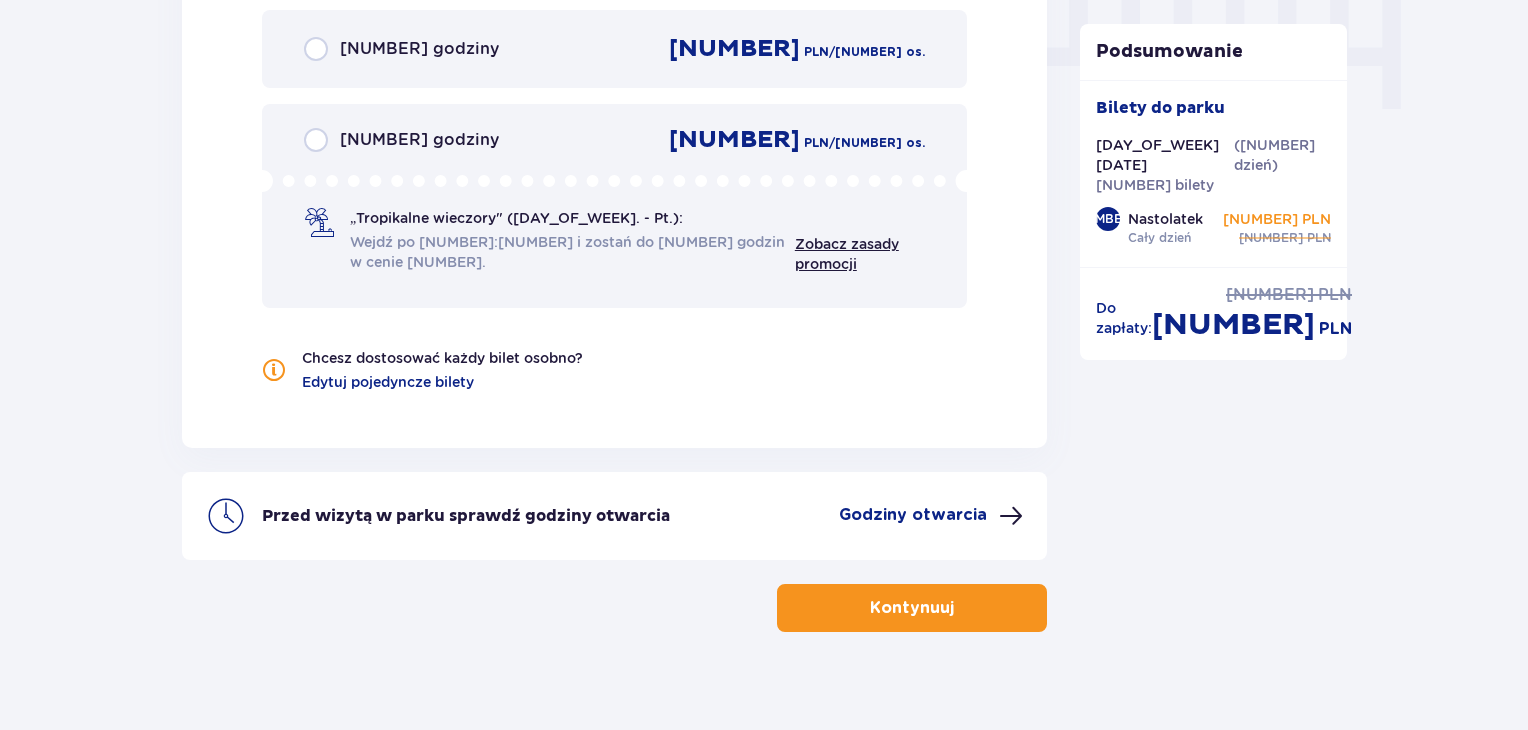 click on "Kontynuuj" at bounding box center (912, 608) 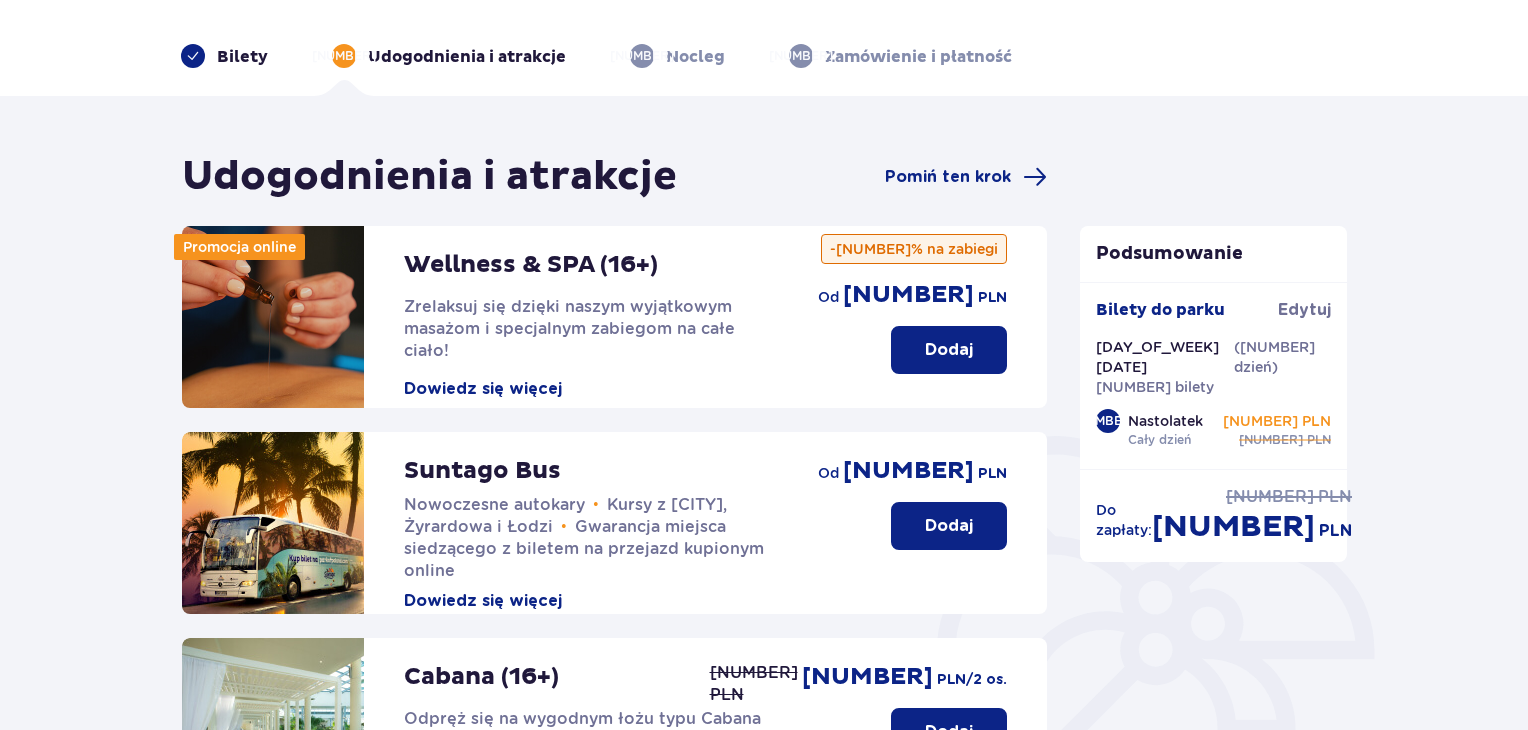 scroll, scrollTop: 76, scrollLeft: 0, axis: vertical 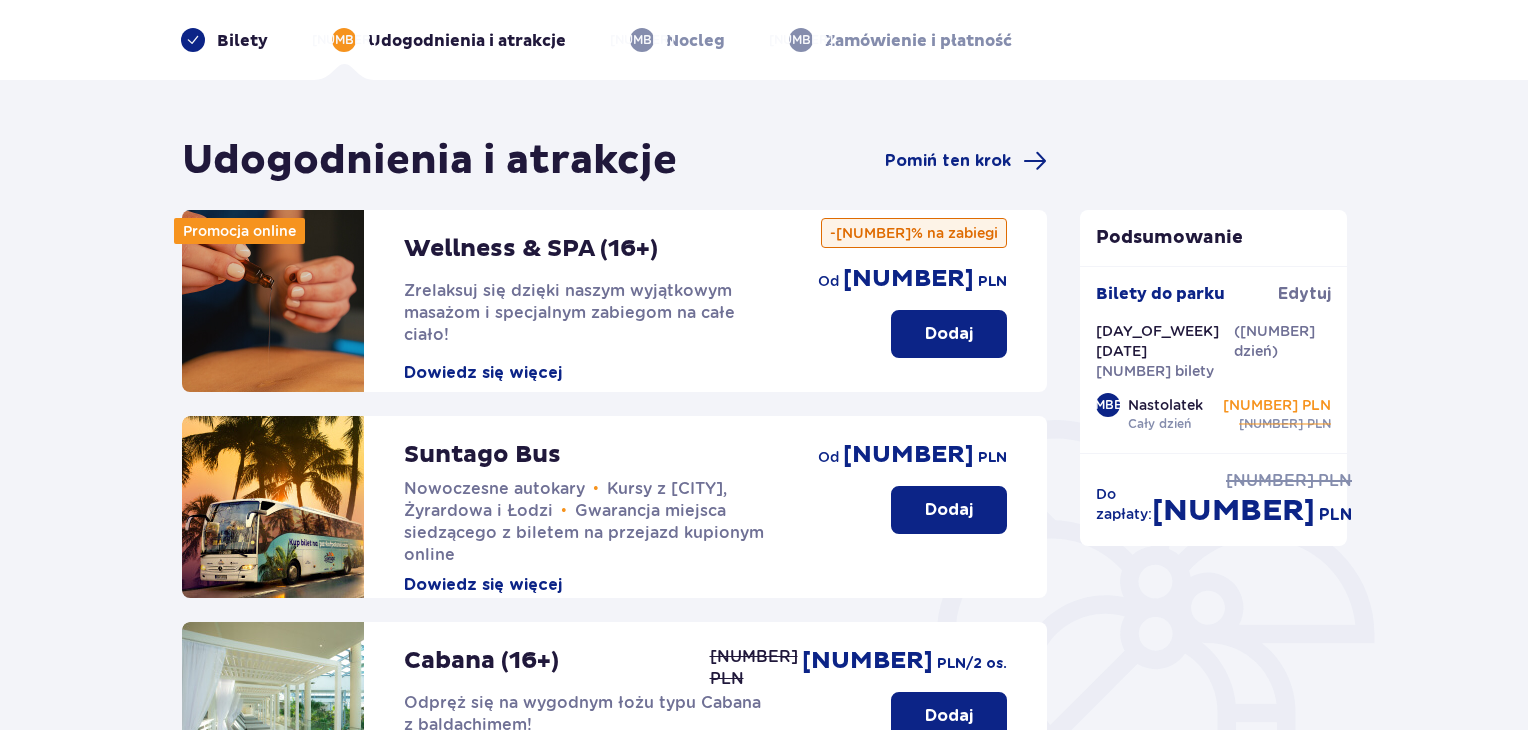 click on "Dodaj" at bounding box center (949, 510) 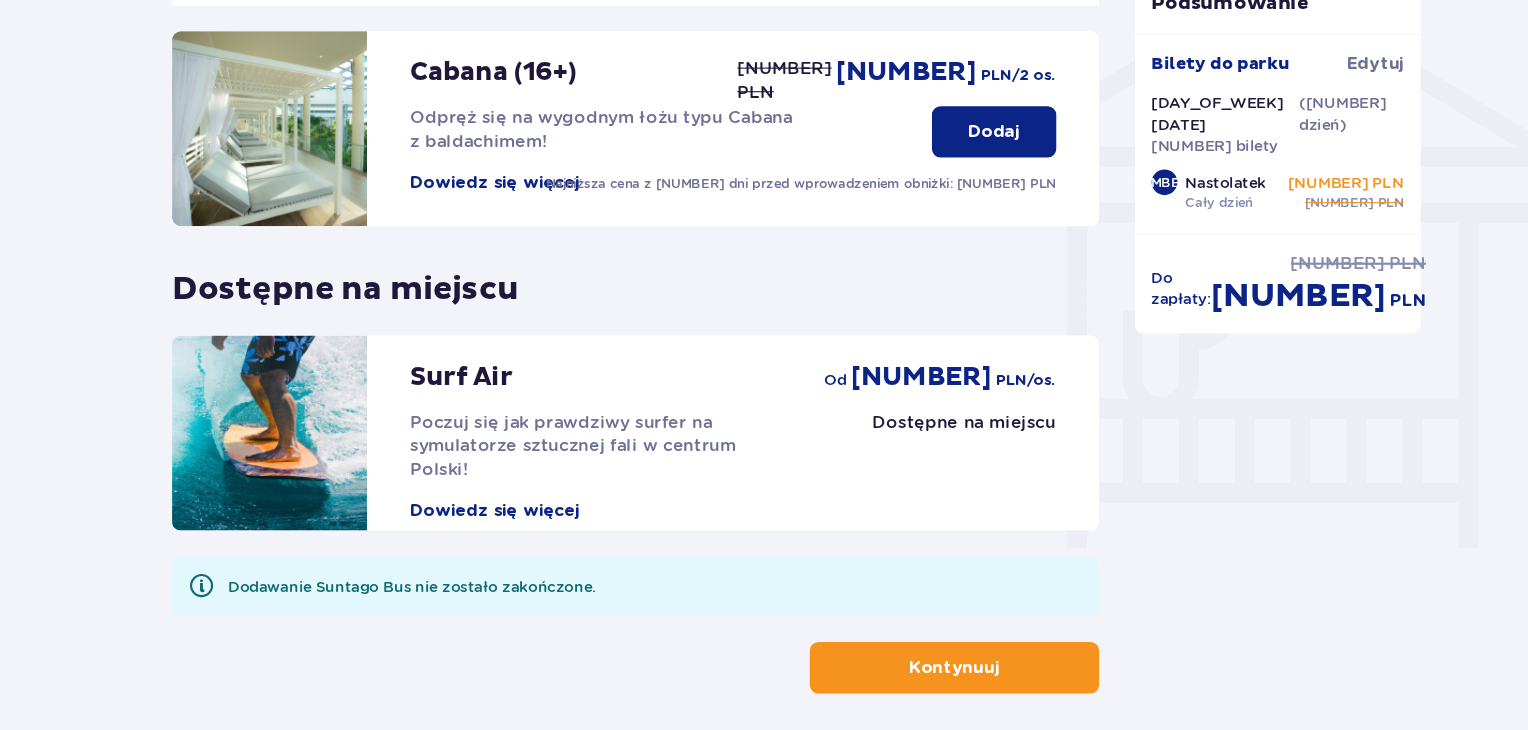 scroll, scrollTop: 1594, scrollLeft: 0, axis: vertical 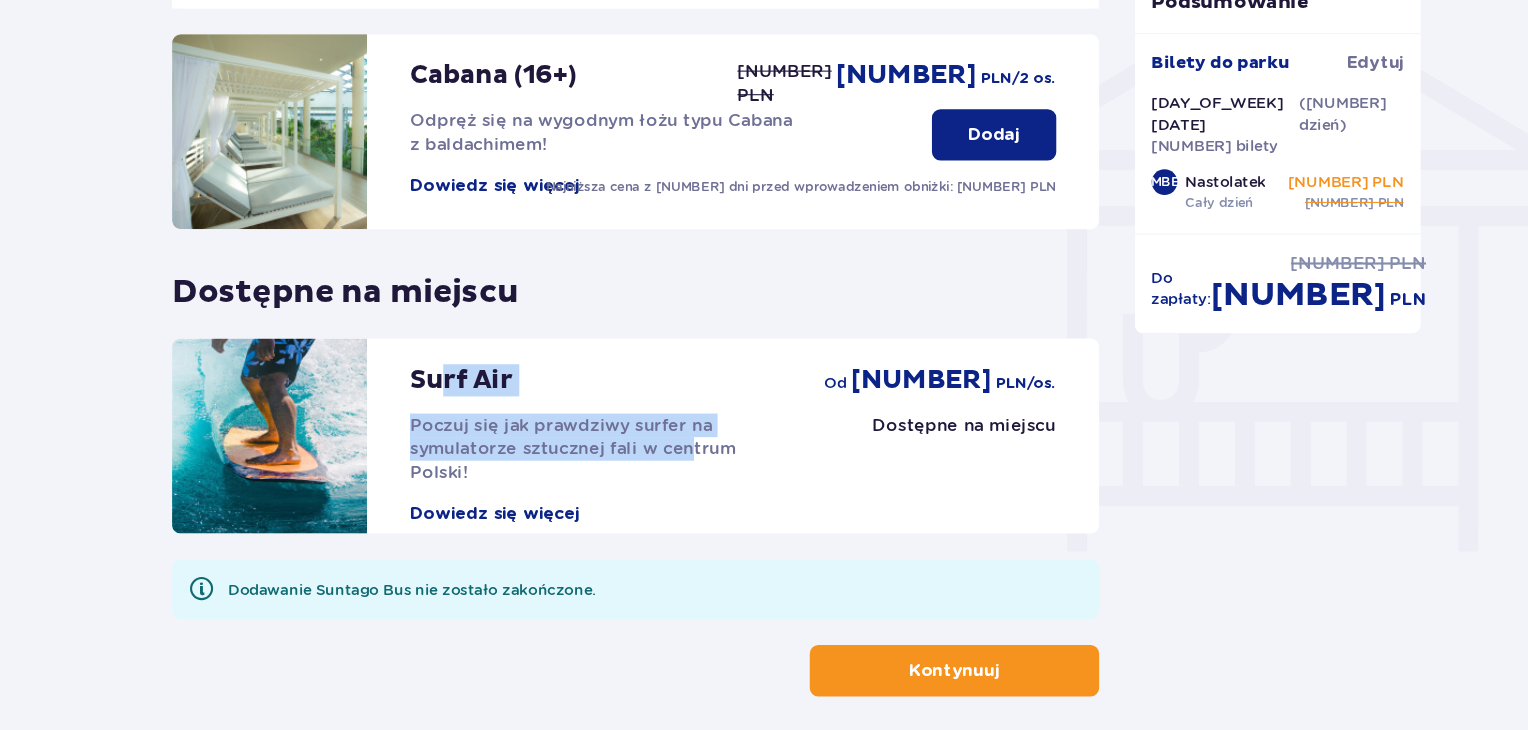 drag, startPoint x: 428, startPoint y: 349, endPoint x: 561, endPoint y: 392, distance: 139.7784 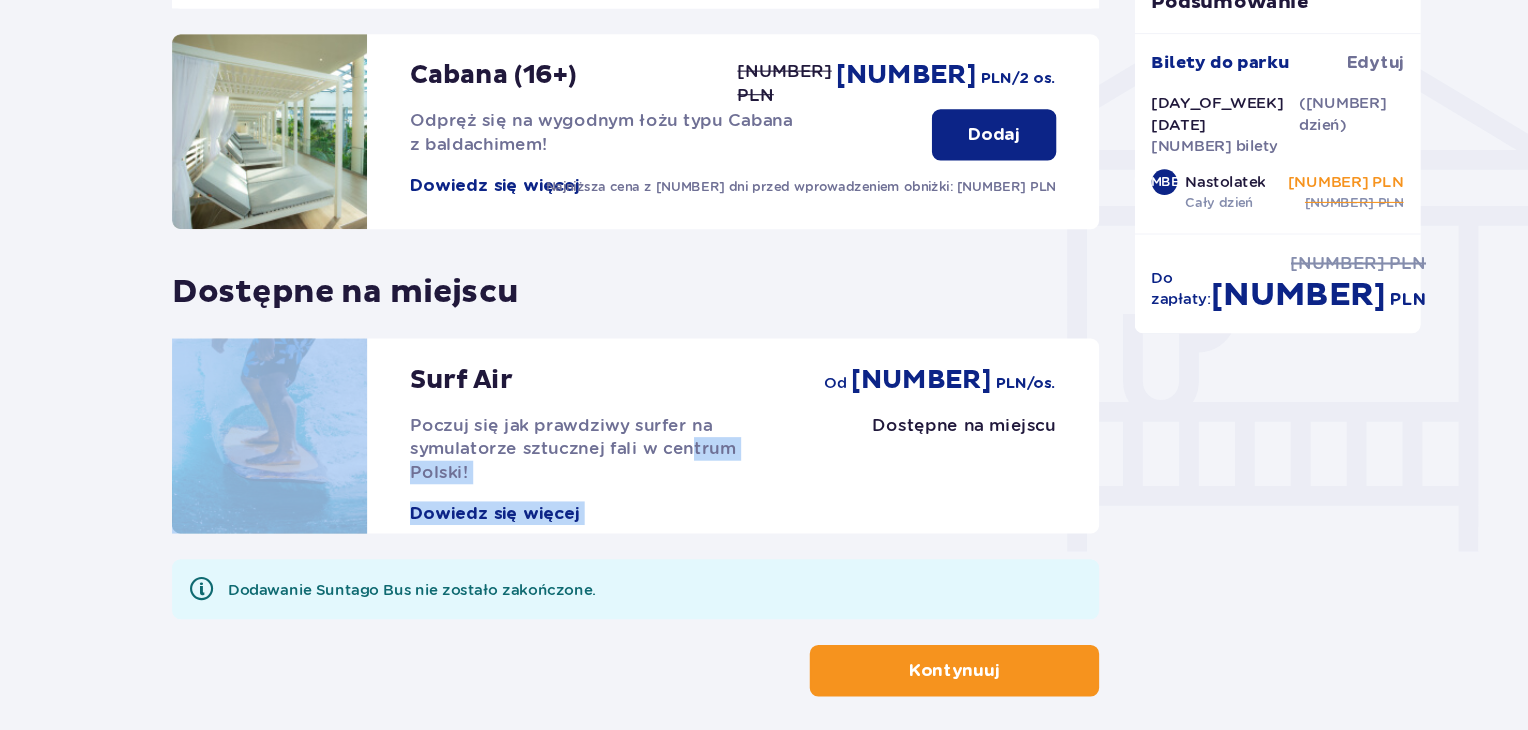 drag, startPoint x: 557, startPoint y: 390, endPoint x: 369, endPoint y: 301, distance: 208.00241 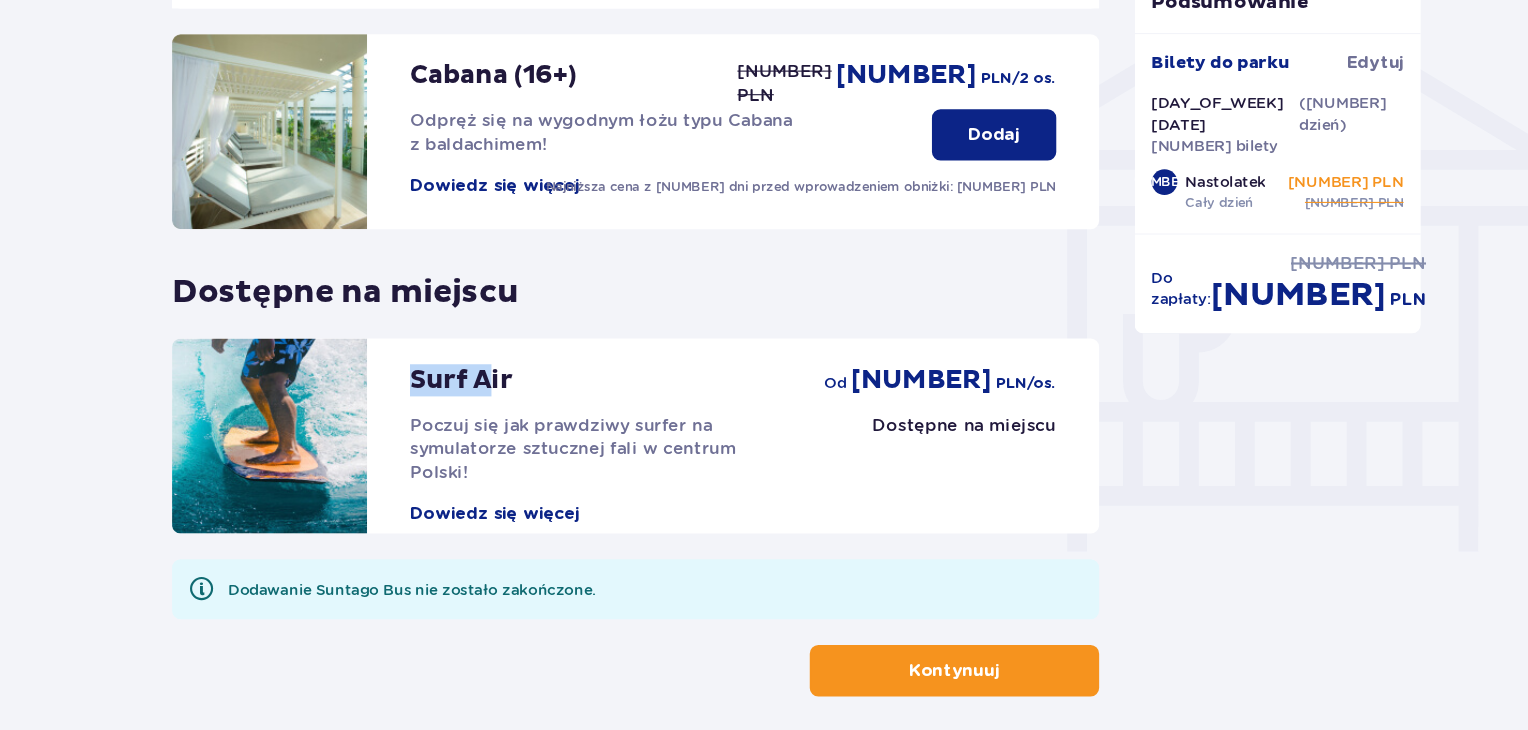 drag, startPoint x: 408, startPoint y: 316, endPoint x: 517, endPoint y: 343, distance: 112.29426 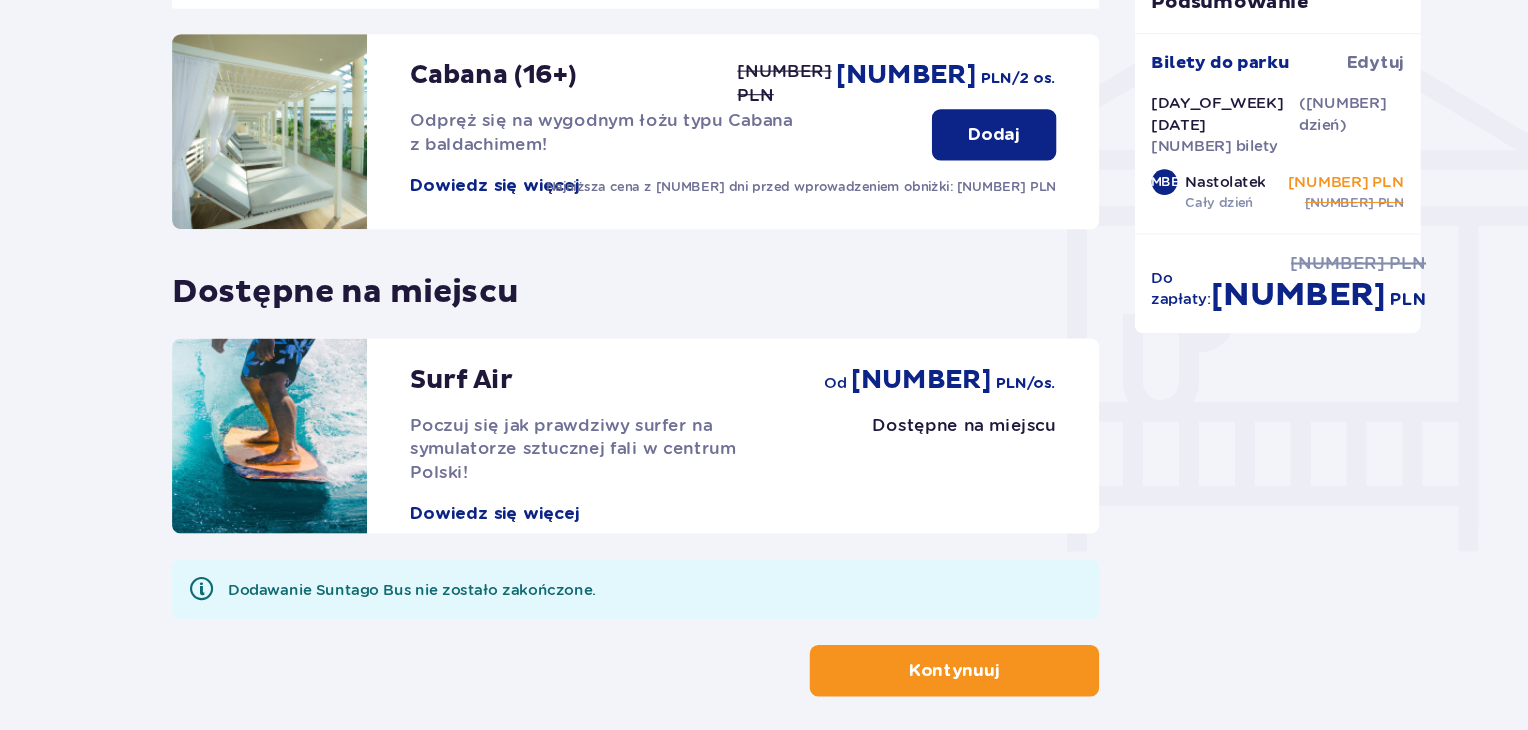 click on "Poczuj się jak prawdziwy surfer na symulatorze sztucznej fali w centrum Polski!" at bounding box center [556, 466] 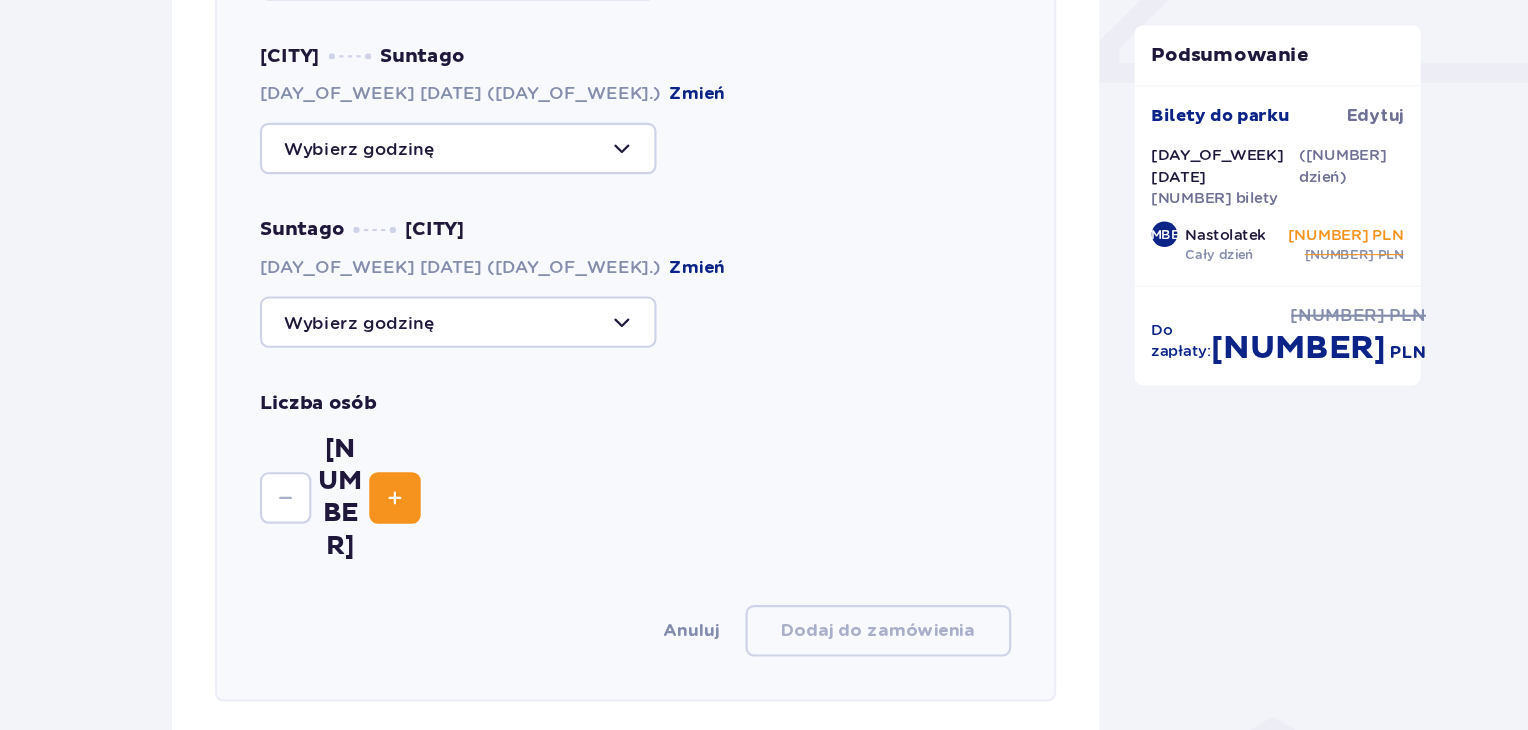 scroll, scrollTop: 955, scrollLeft: 0, axis: vertical 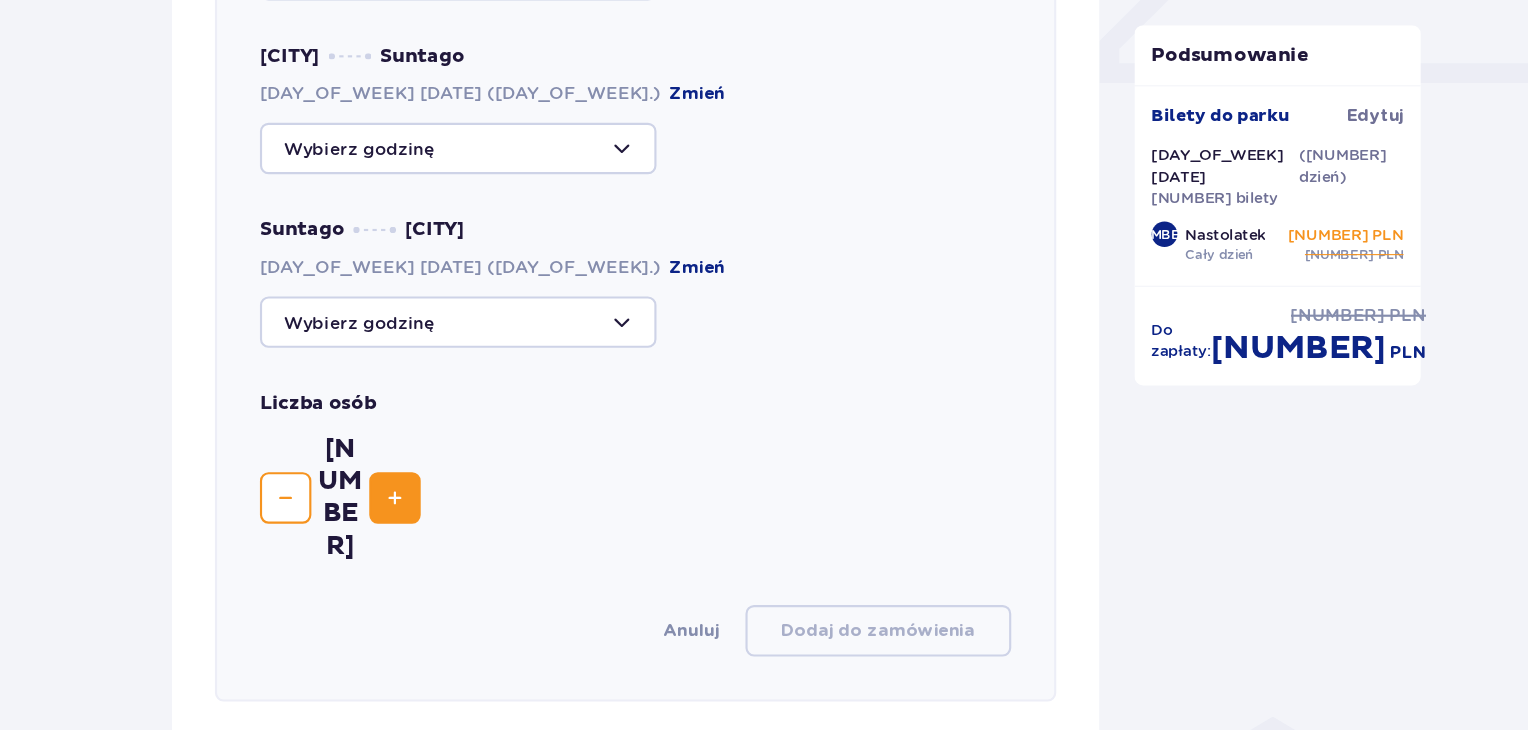 click at bounding box center (390, 465) 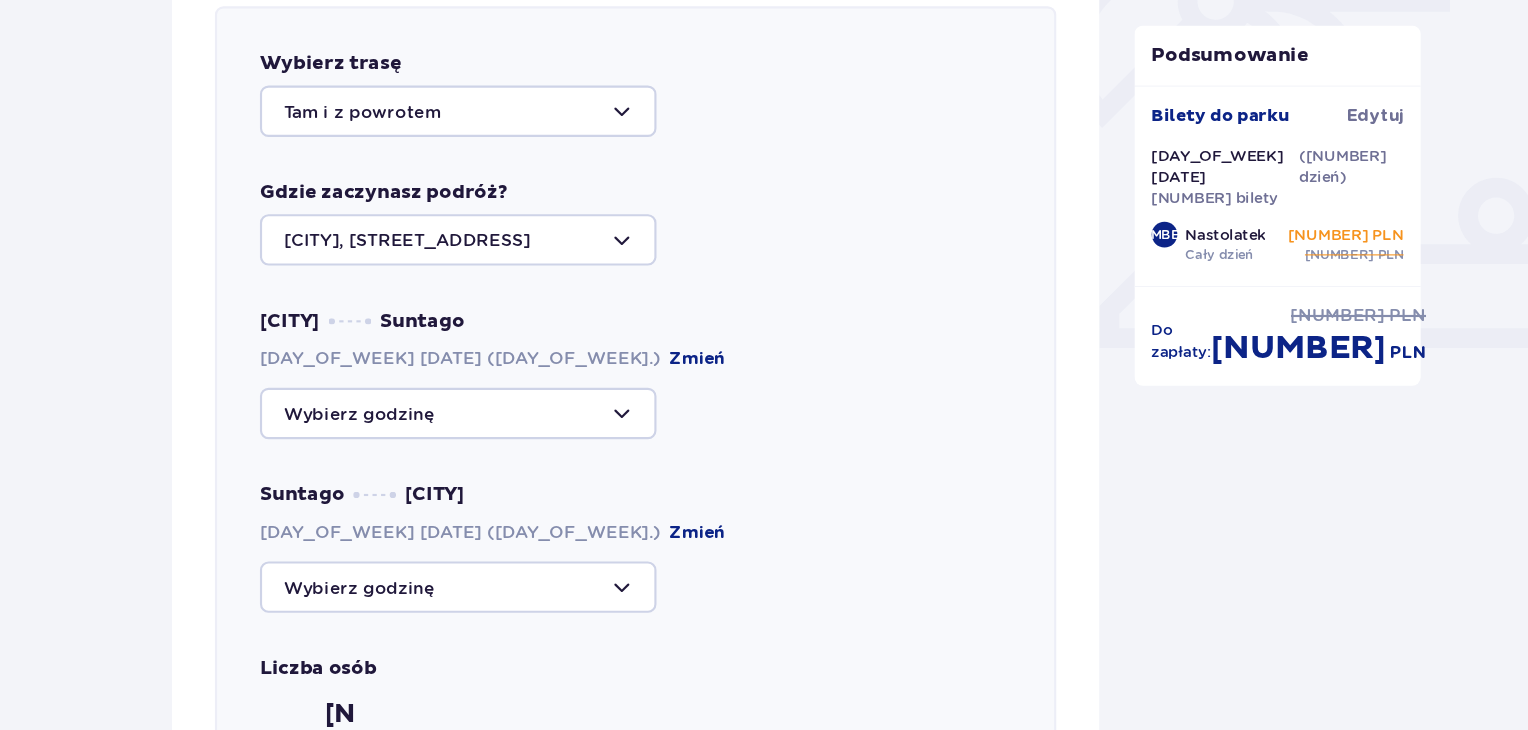 scroll, scrollTop: 708, scrollLeft: 0, axis: vertical 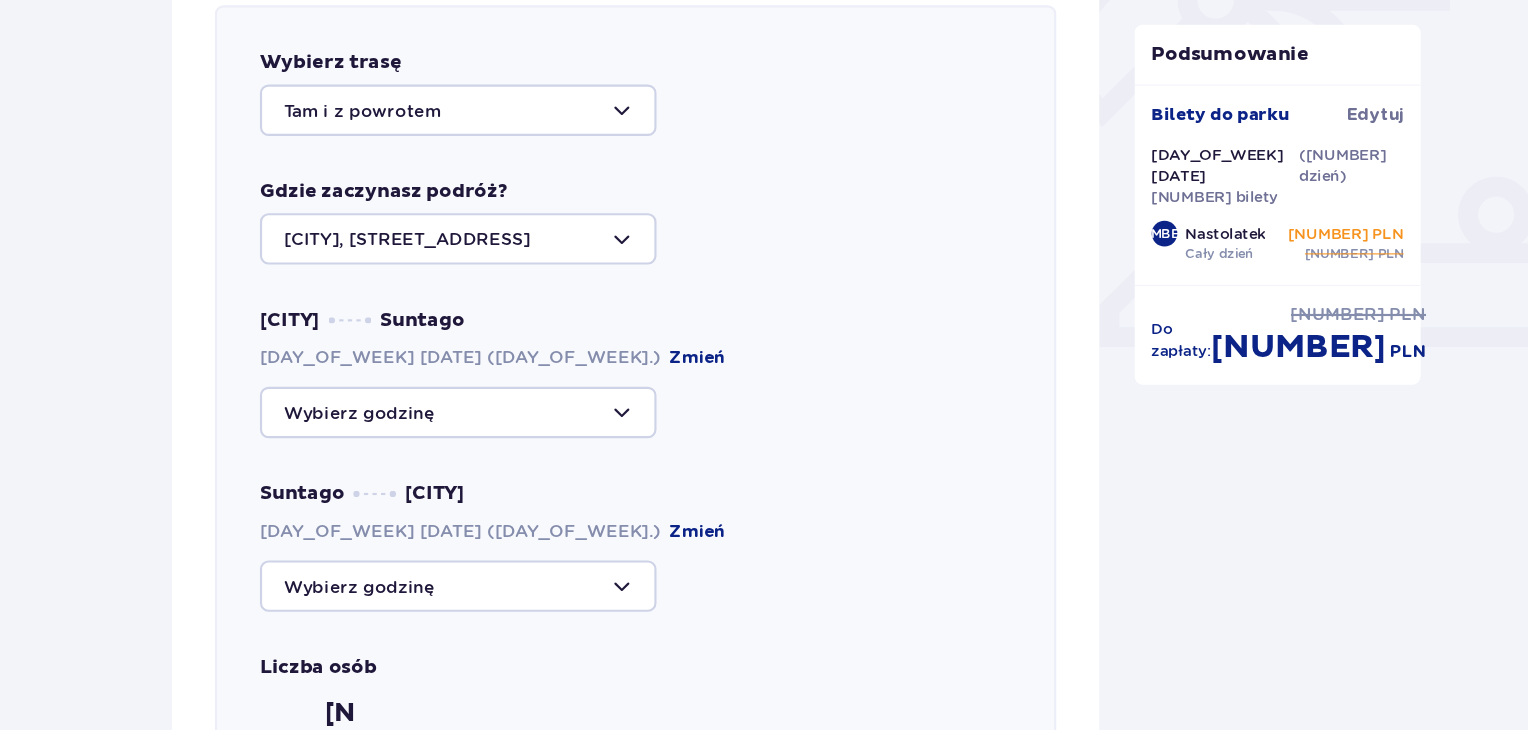 click at bounding box center (449, 386) 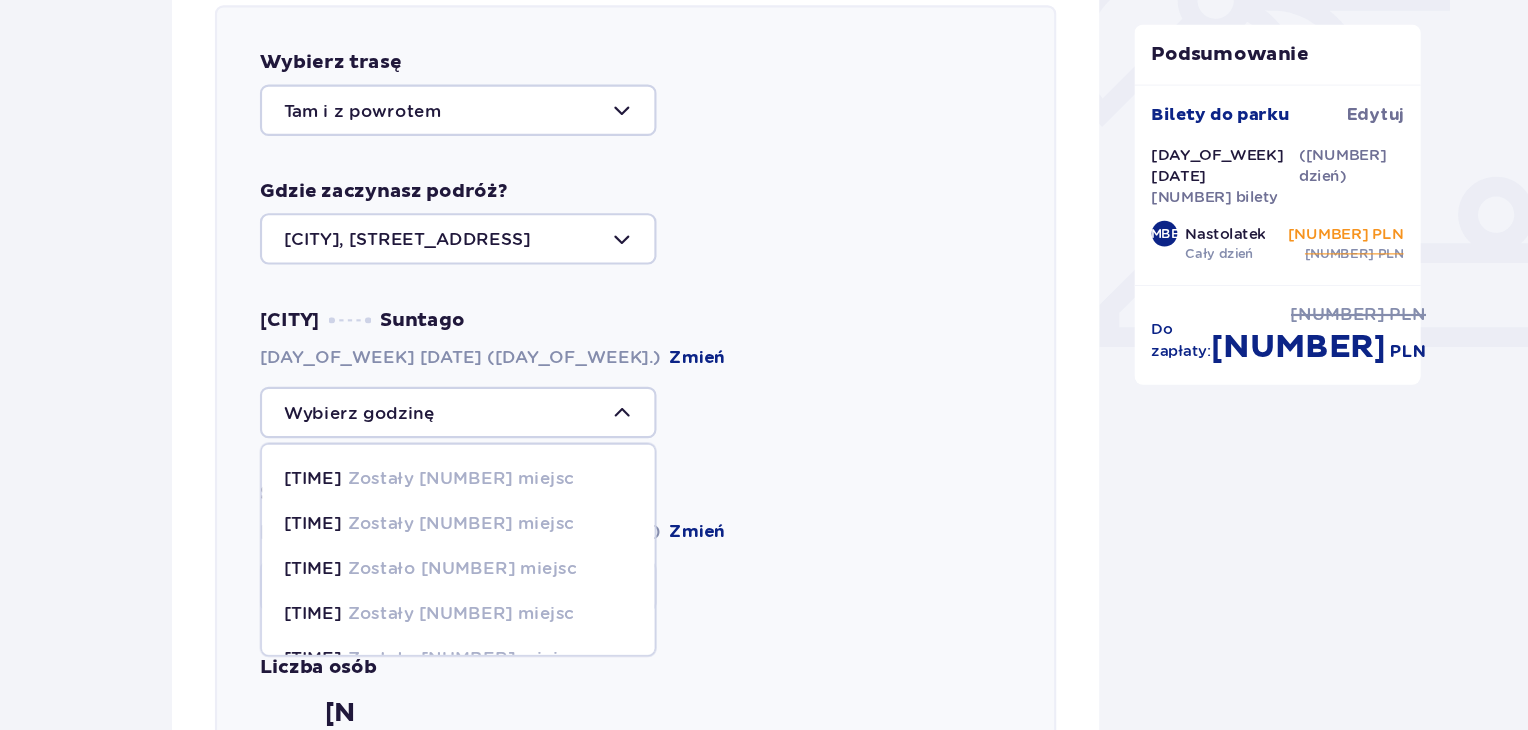 scroll, scrollTop: 285, scrollLeft: 0, axis: vertical 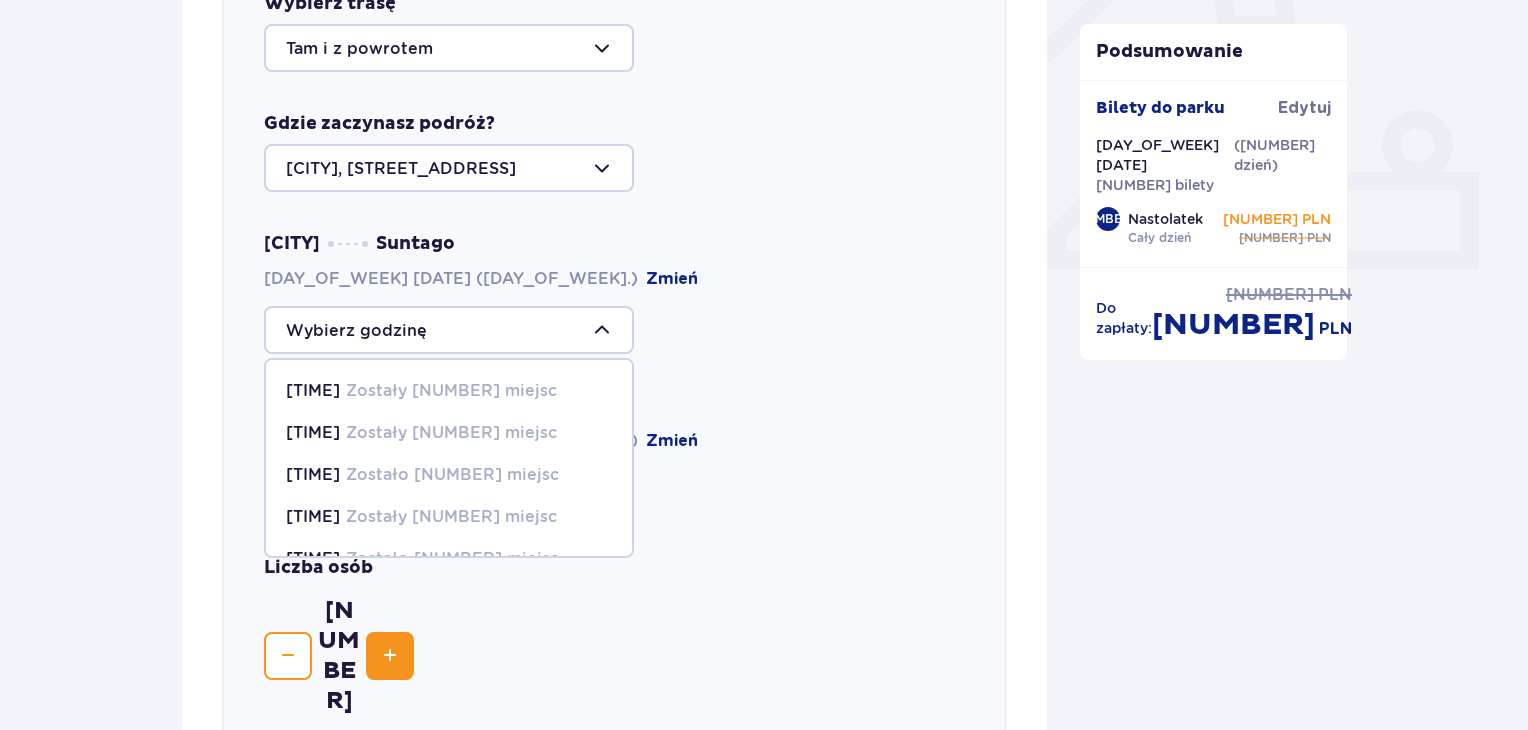 click on "Zostały [NUMBER] miejsc" at bounding box center (451, 391) 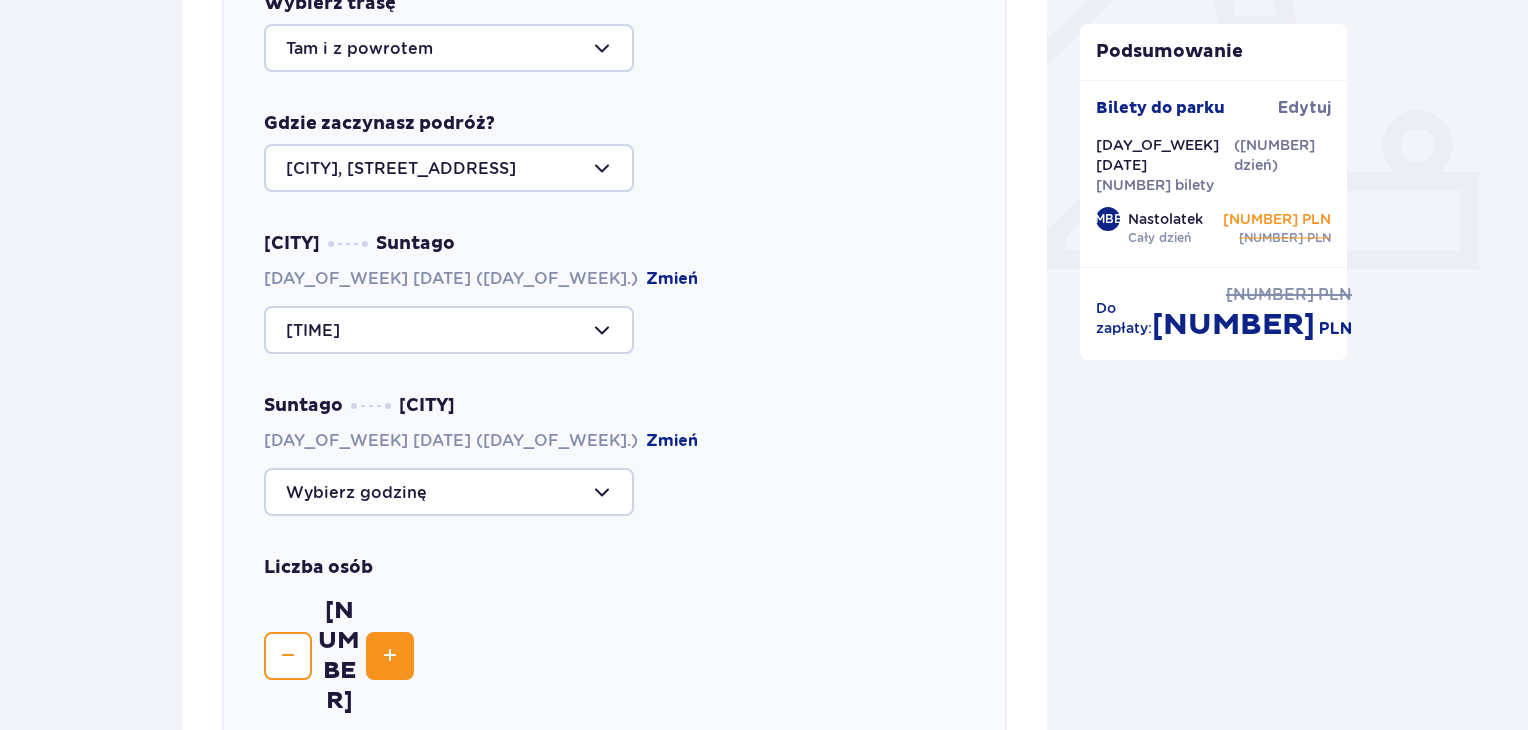 click at bounding box center [449, 330] 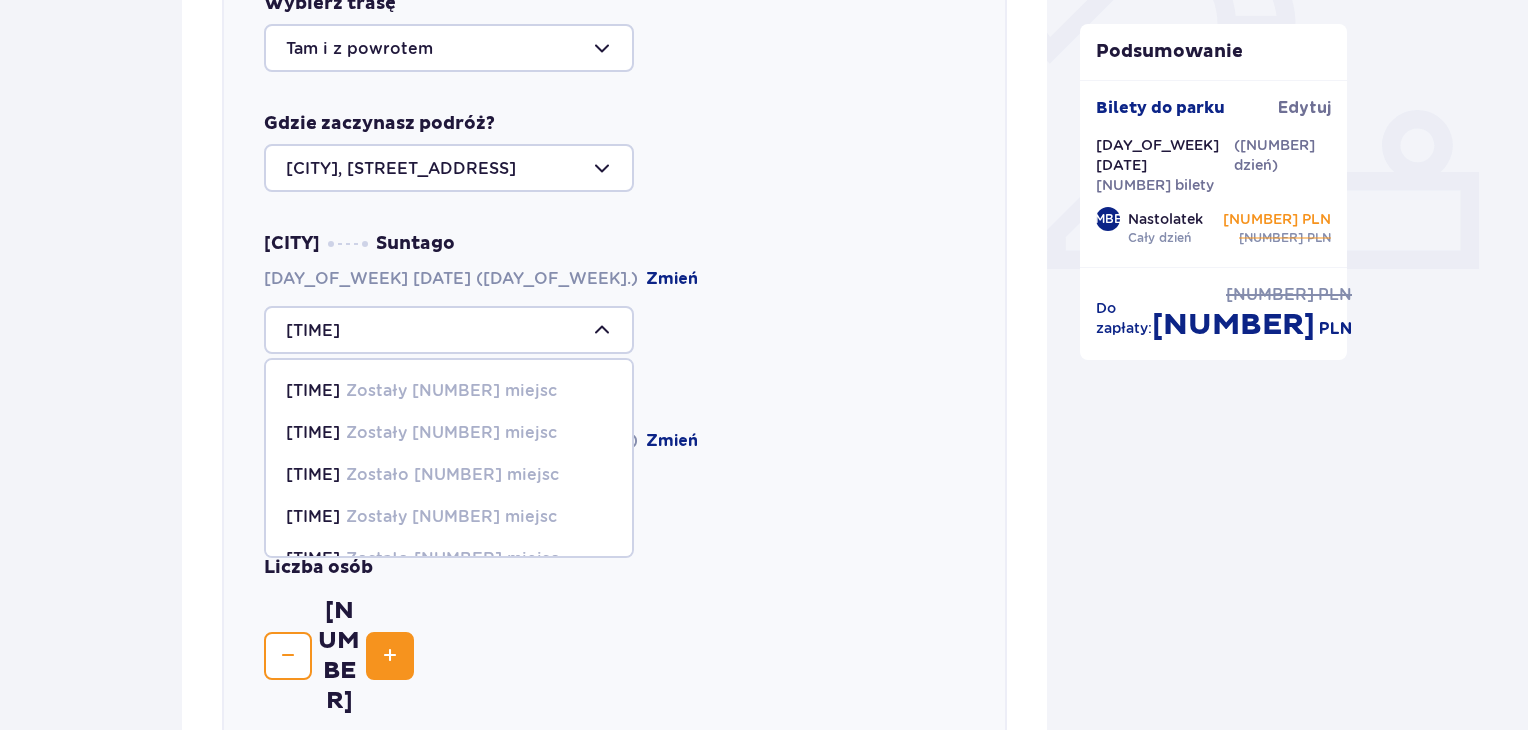 click on "[CITY] Suntago [DATE] ([DAY_OF_WEEK].) Zmień [TIME] [TIME] Zostały [NUMBER] miejsc [TIME] Zostały [NUMBER] miejsc [TIME] Zostało [NUMBER] miejsc [TIME] Zostały [NUMBER] miejsc [TIME] Zostało [NUMBER] miejsc [TIME] Zostało [NUMBER] miejsc [TIME] Zostały [NUMBER] miejsc [TIME] Zostały [NUMBER] miejsc [TIME] Zostały [NUMBER] miejsc [TIME] Zostało [NUMBER] miejsc" at bounding box center [614, 293] 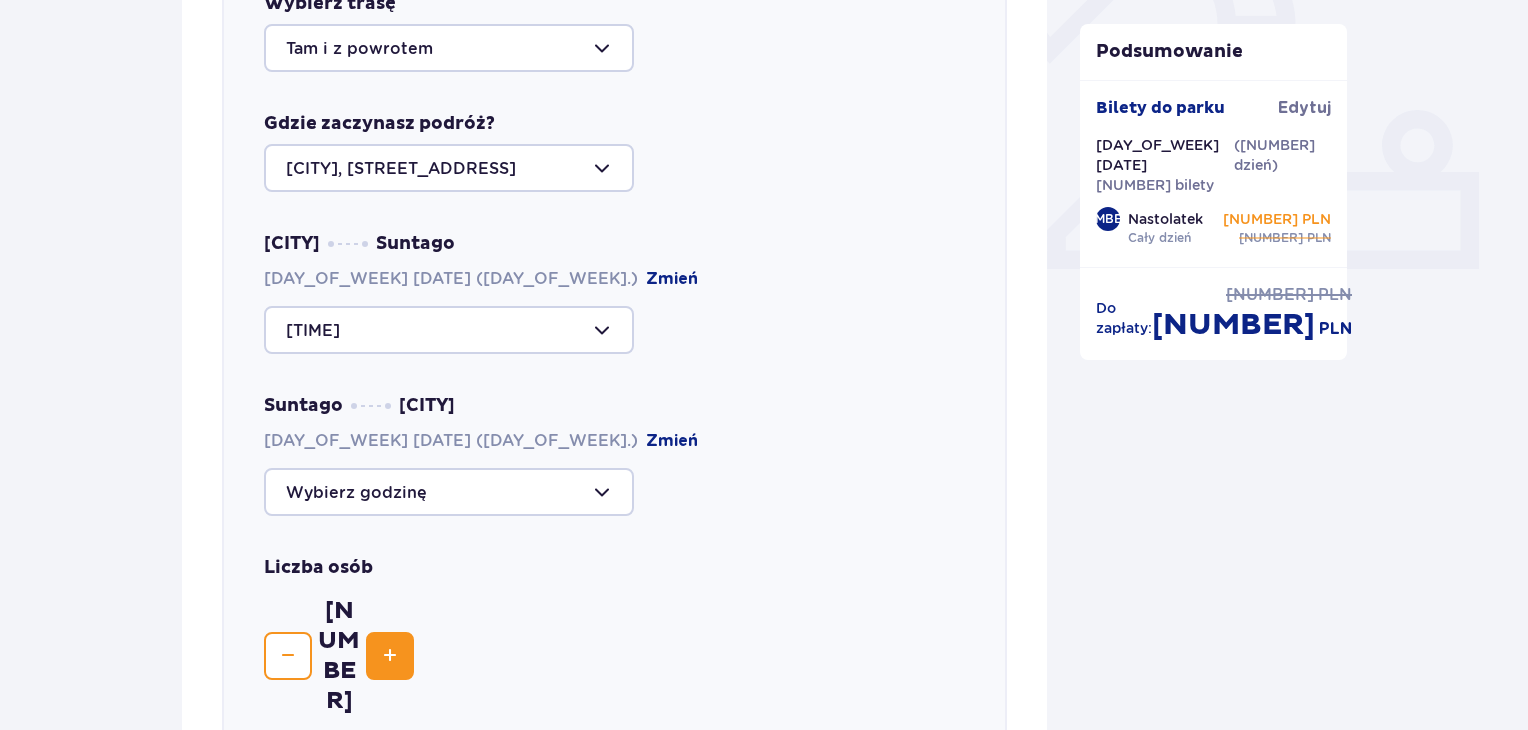 click at bounding box center (449, 492) 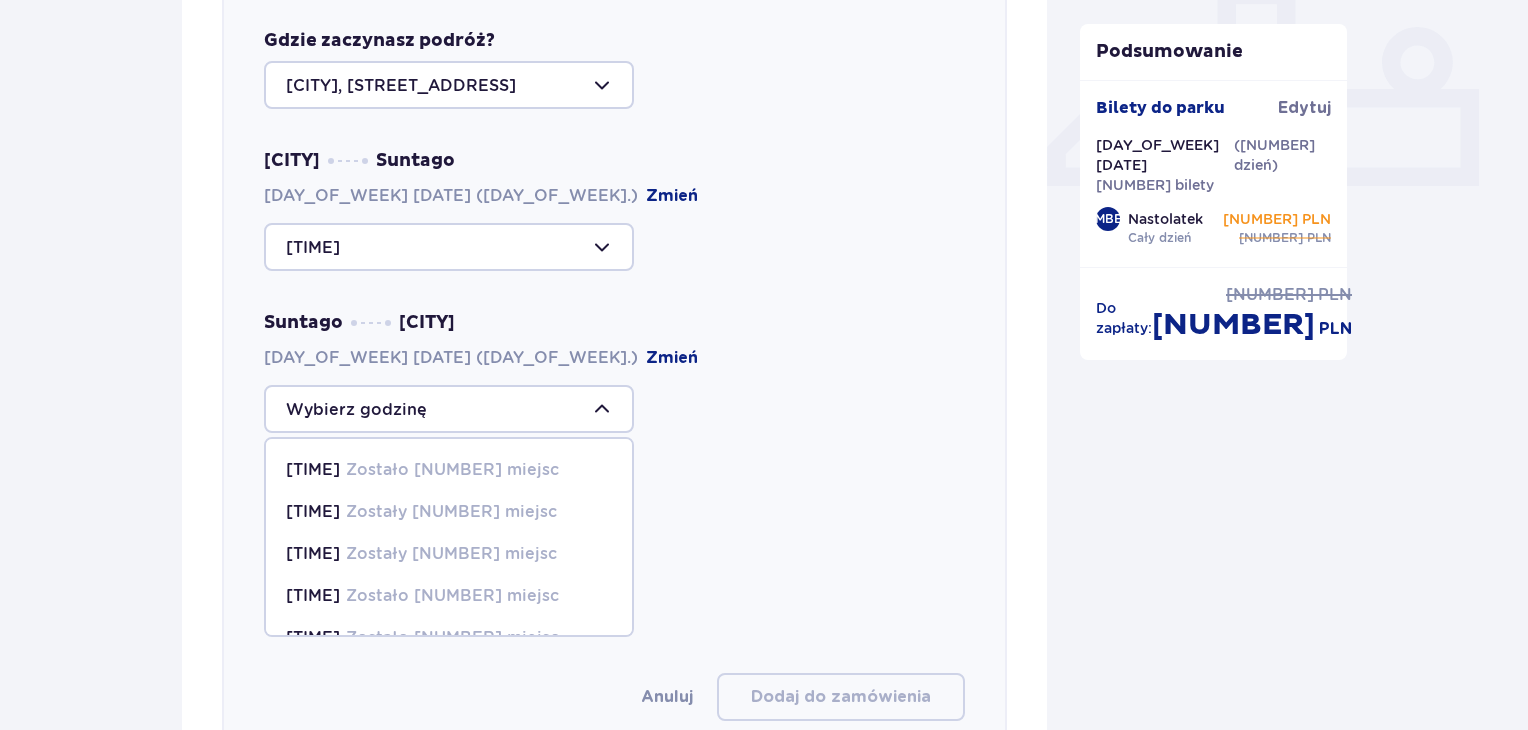 scroll, scrollTop: 853, scrollLeft: 0, axis: vertical 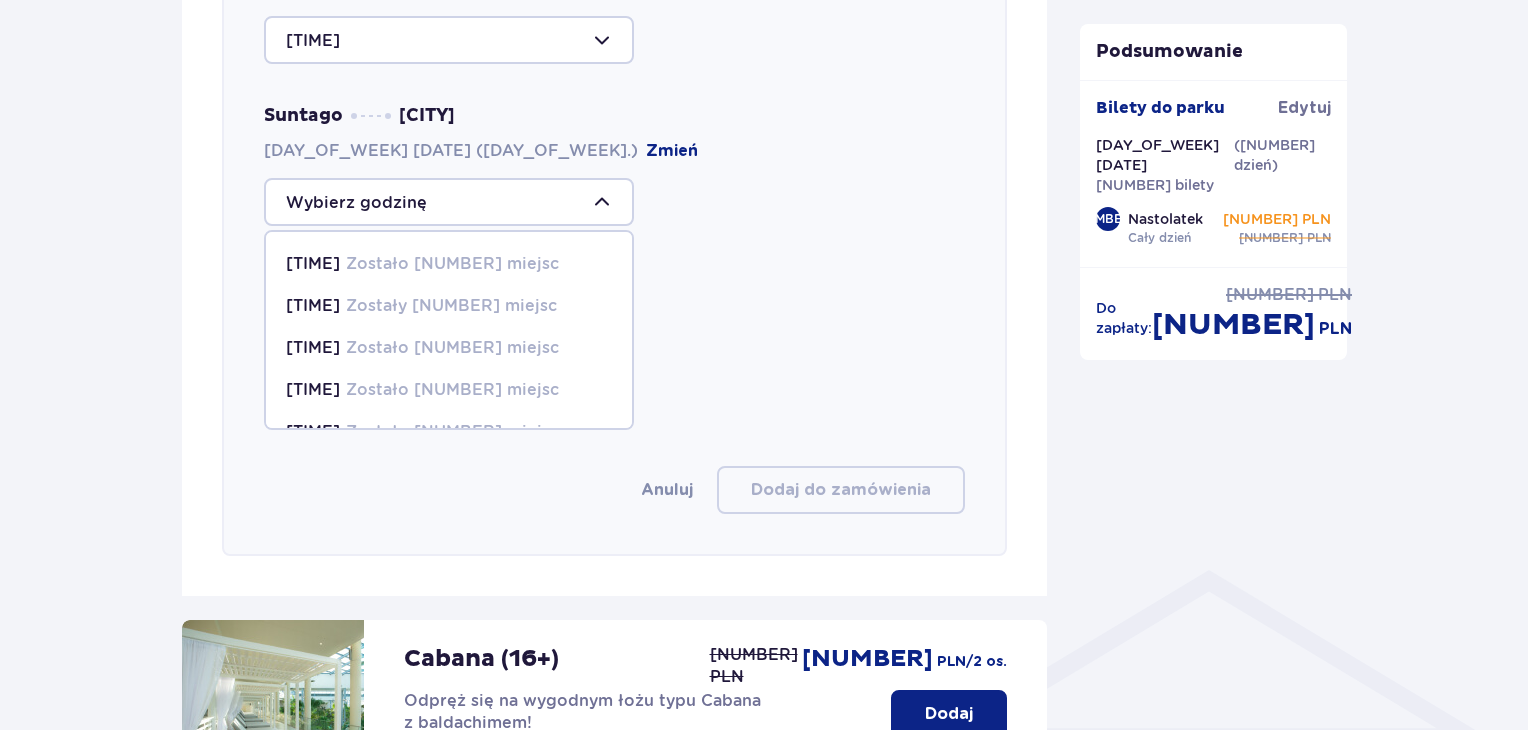 click on "Zostało [NUMBER] miejsc" at bounding box center [452, 348] 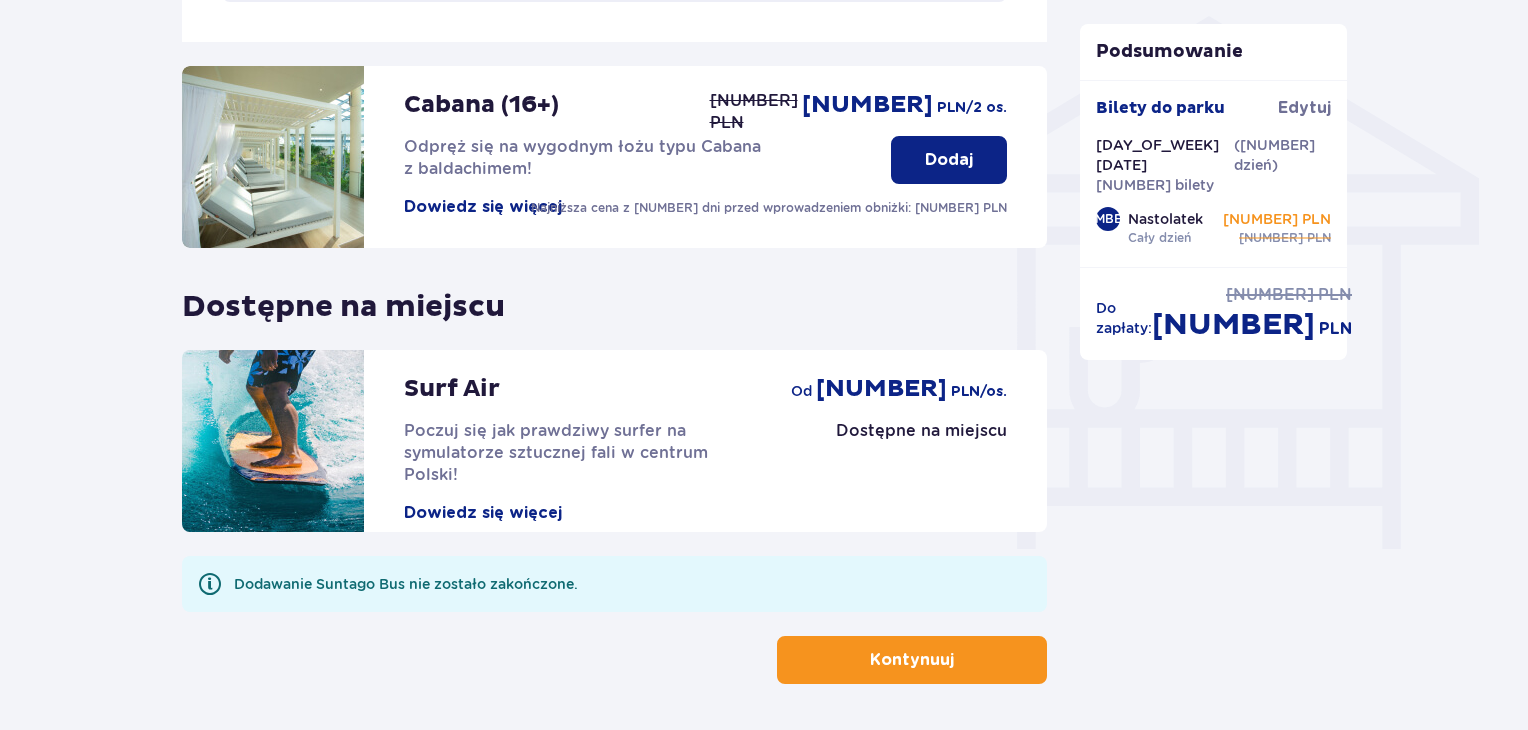 scroll, scrollTop: 1609, scrollLeft: 0, axis: vertical 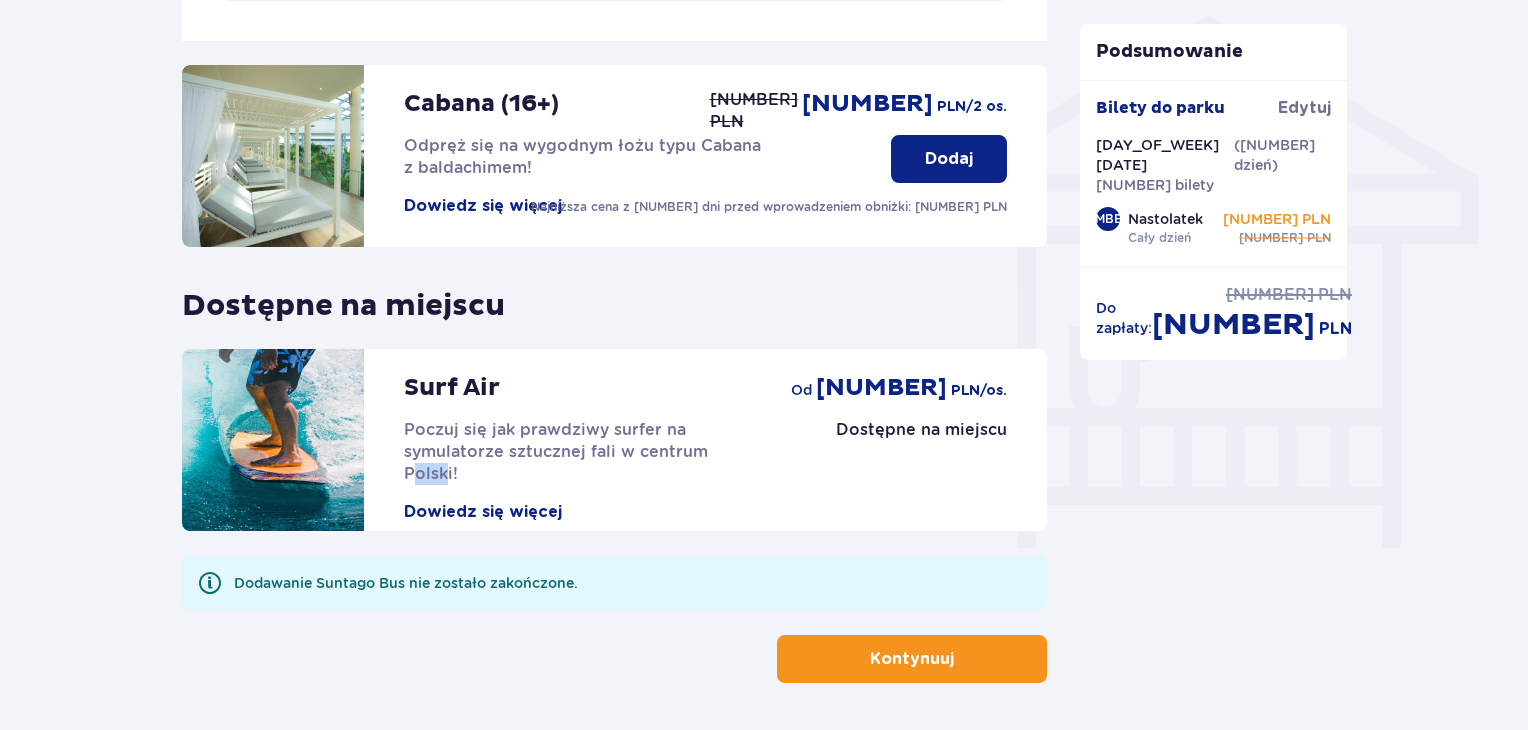 drag, startPoint x: 642, startPoint y: 377, endPoint x: 612, endPoint y: 384, distance: 30.805843 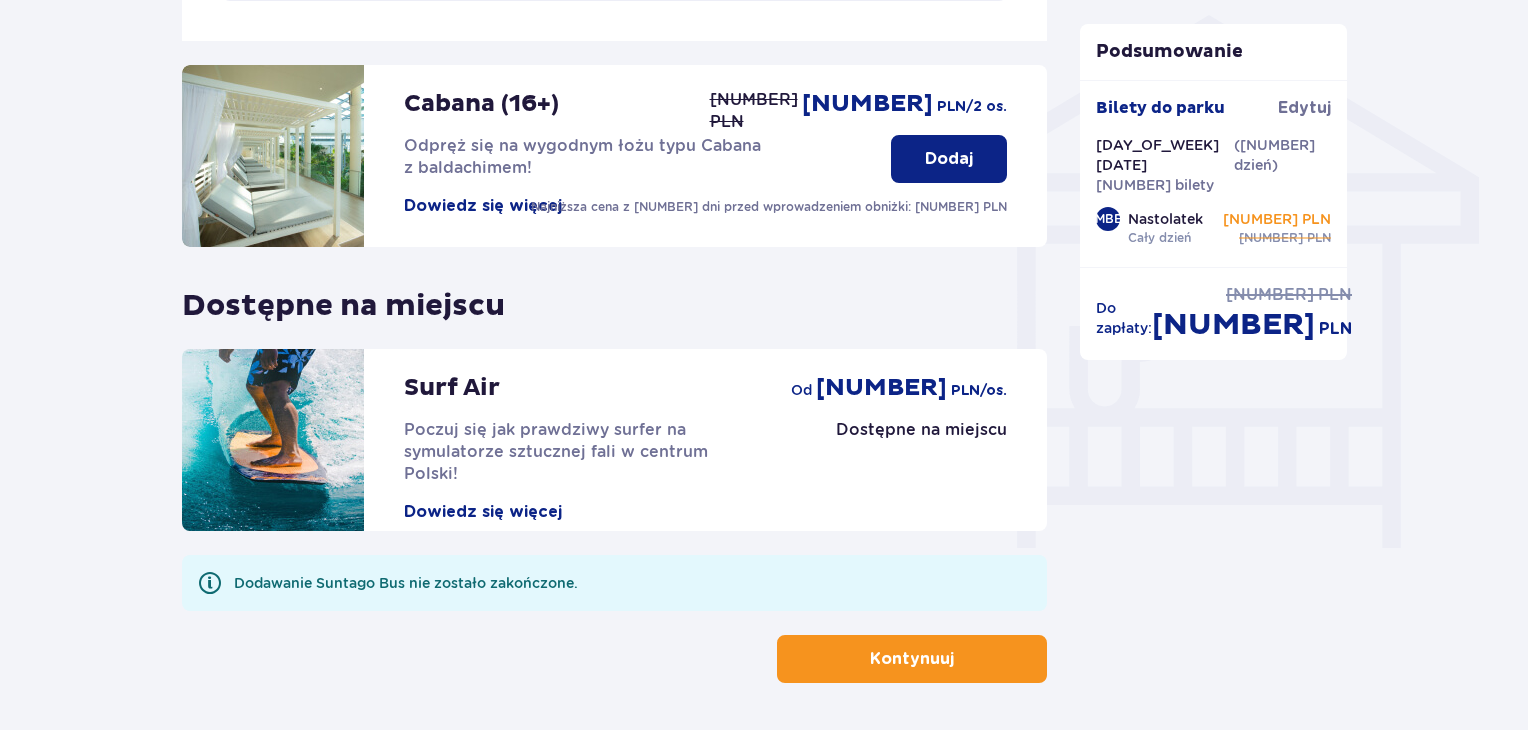 click on "Surf Air Poczuj się jak prawdziwy surfer na symulatorze sztucznej fali w centrum Polski! Dowiedz się więcej" at bounding box center (577, 436) 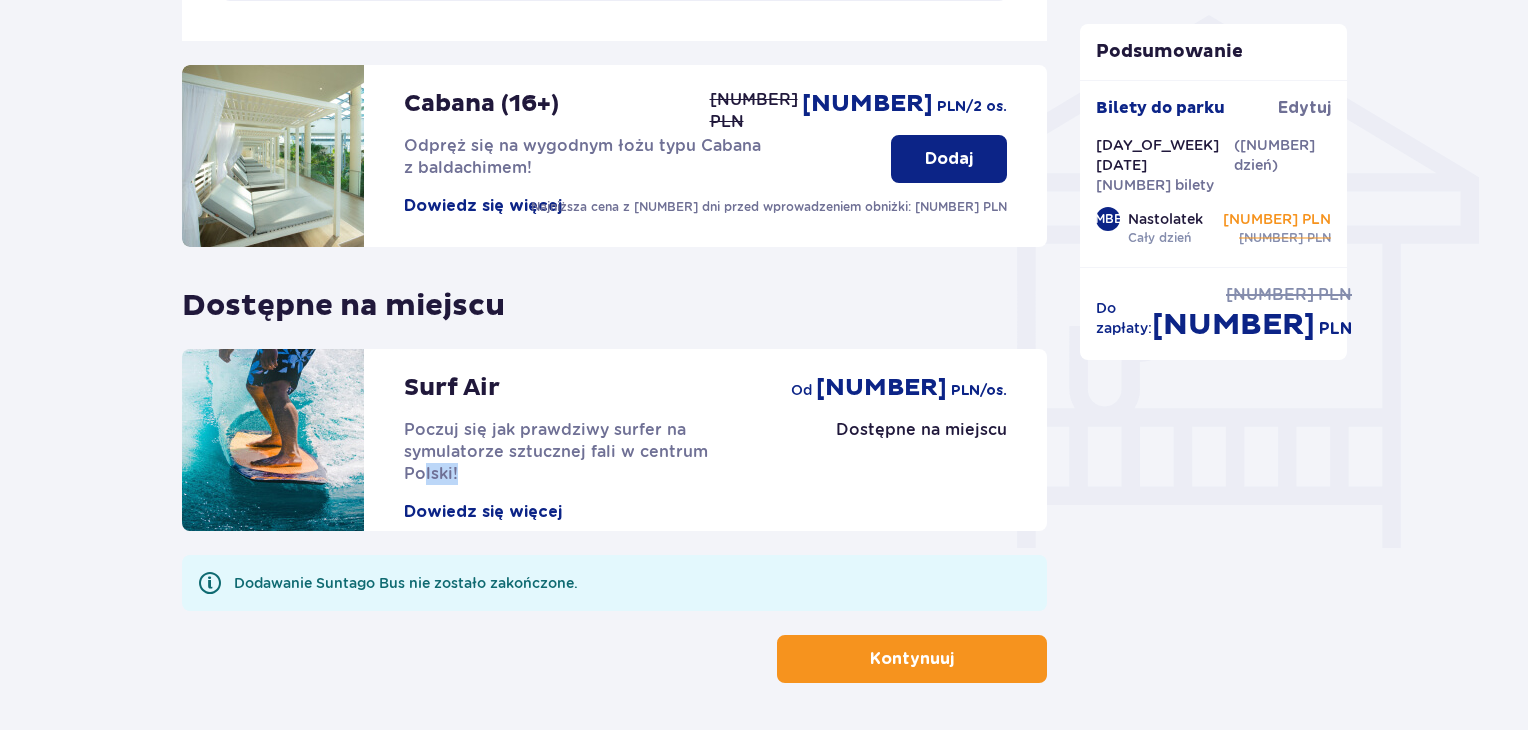 drag, startPoint x: 656, startPoint y: 375, endPoint x: 622, endPoint y: 385, distance: 35.44009 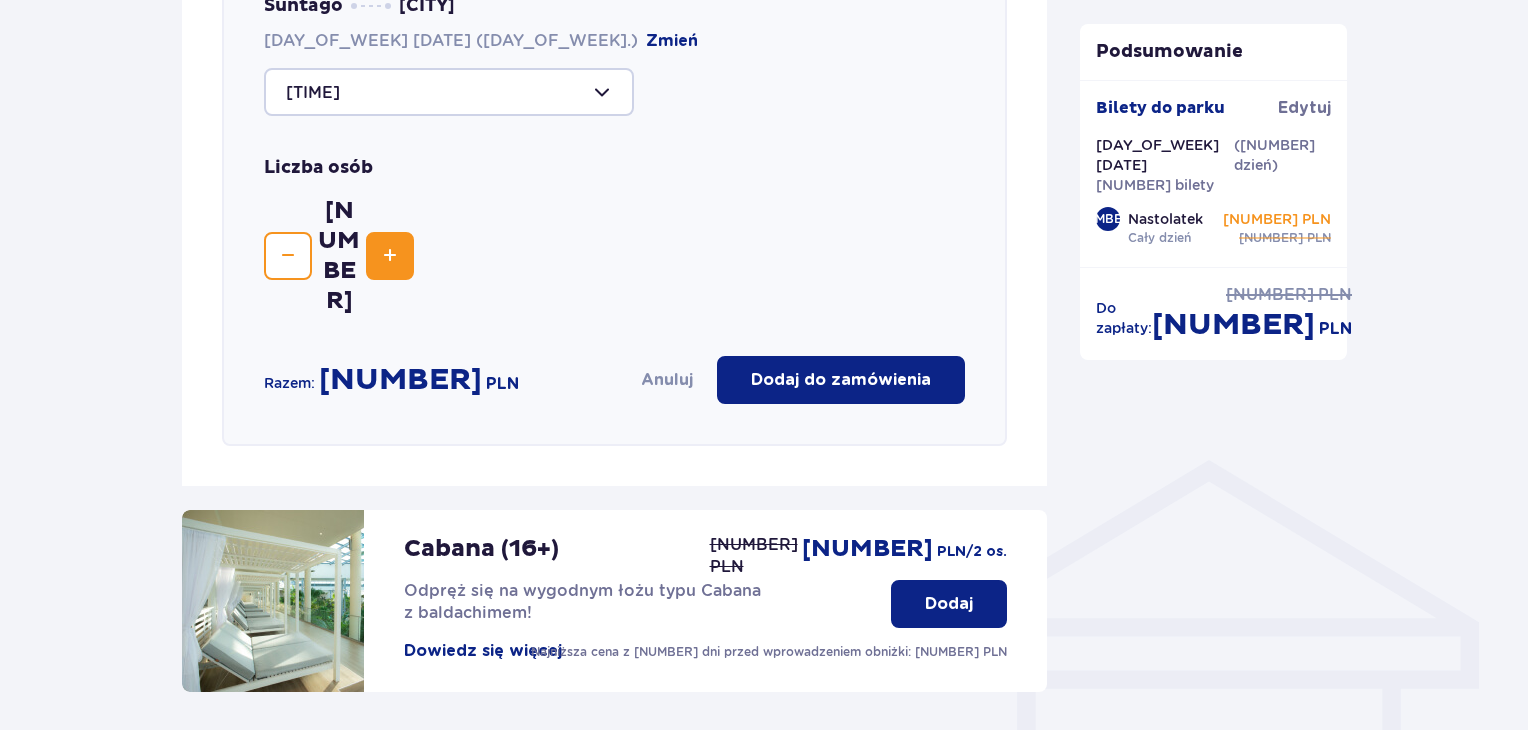 scroll, scrollTop: 0, scrollLeft: 0, axis: both 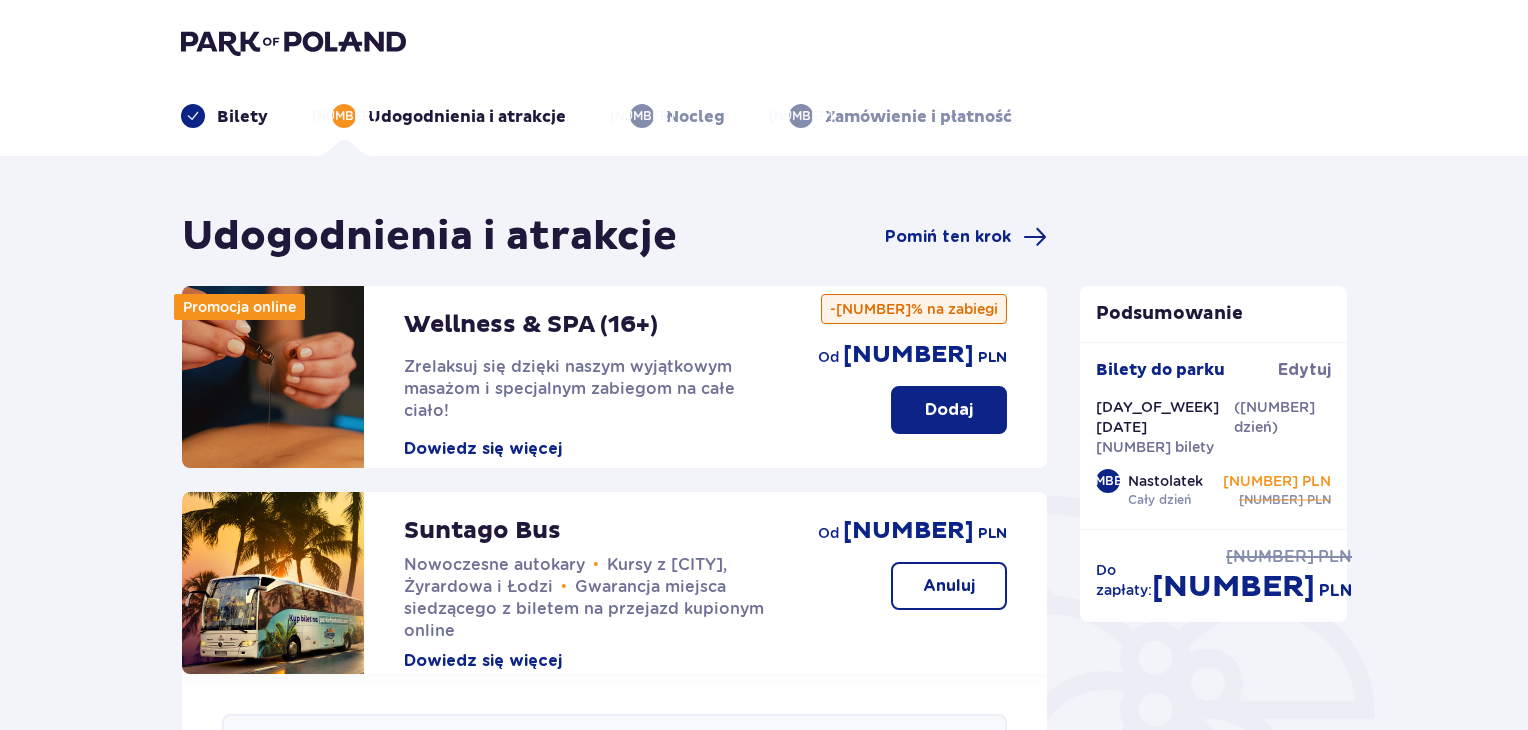 click on "Nocleg" at bounding box center (695, 117) 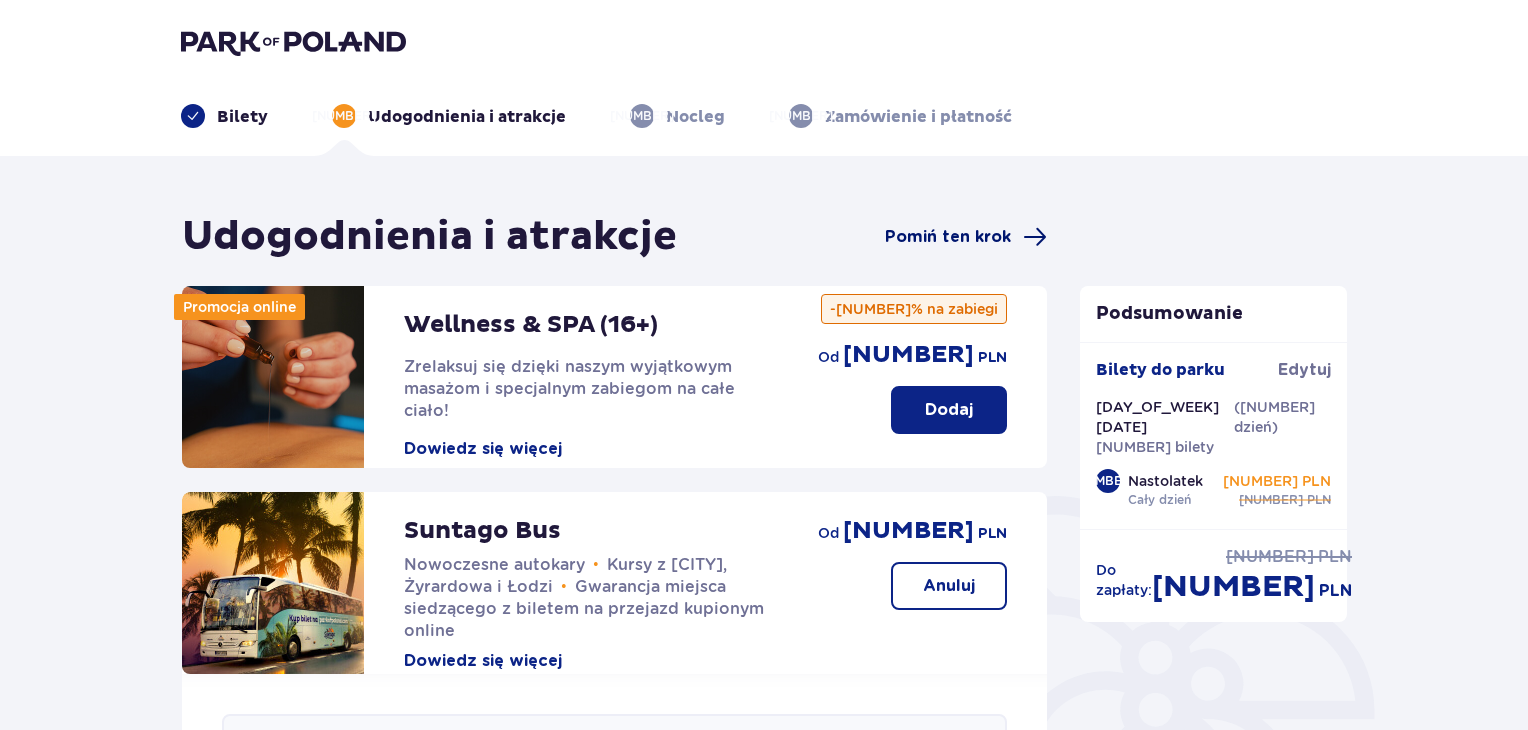 click on "Pomiń ten krok" at bounding box center (948, 237) 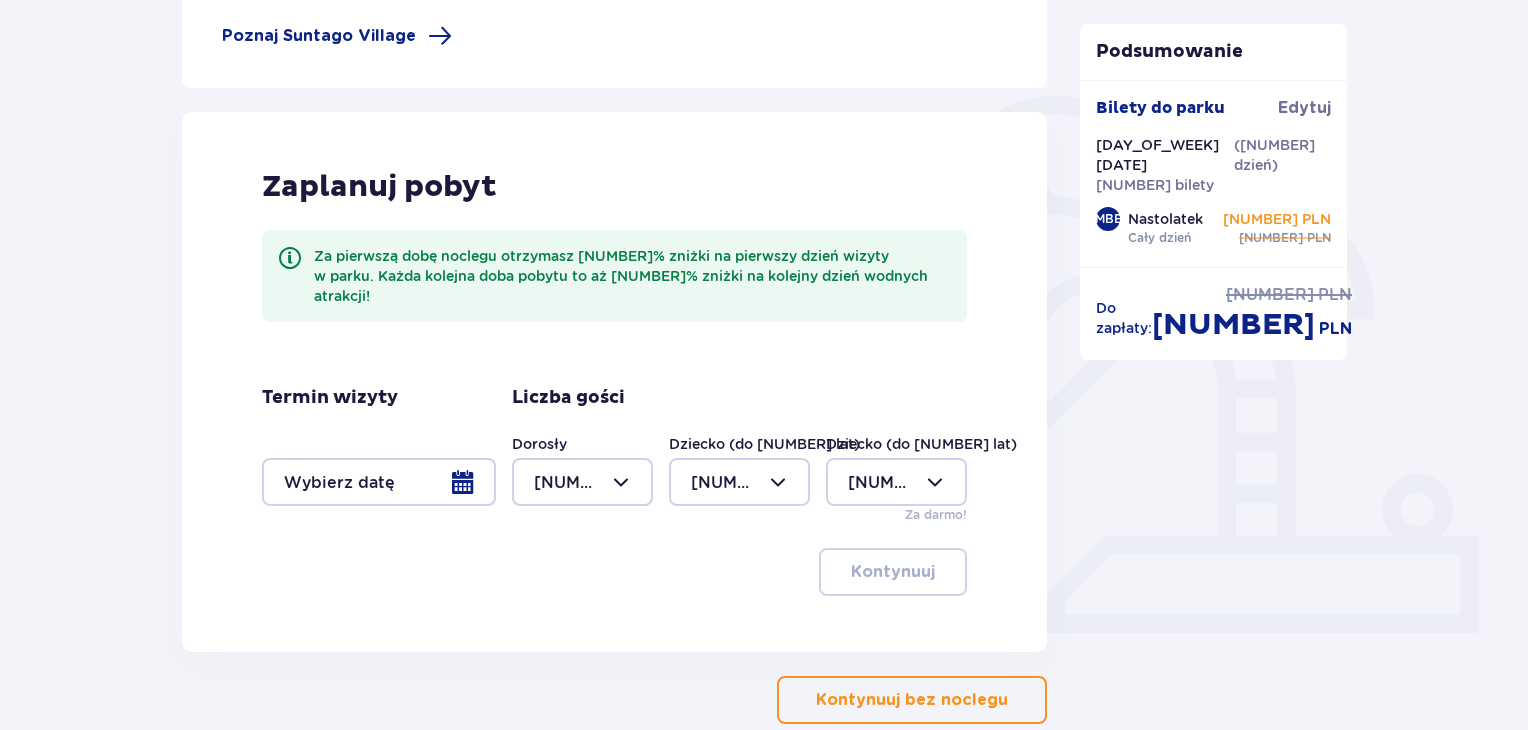 scroll, scrollTop: 0, scrollLeft: 0, axis: both 